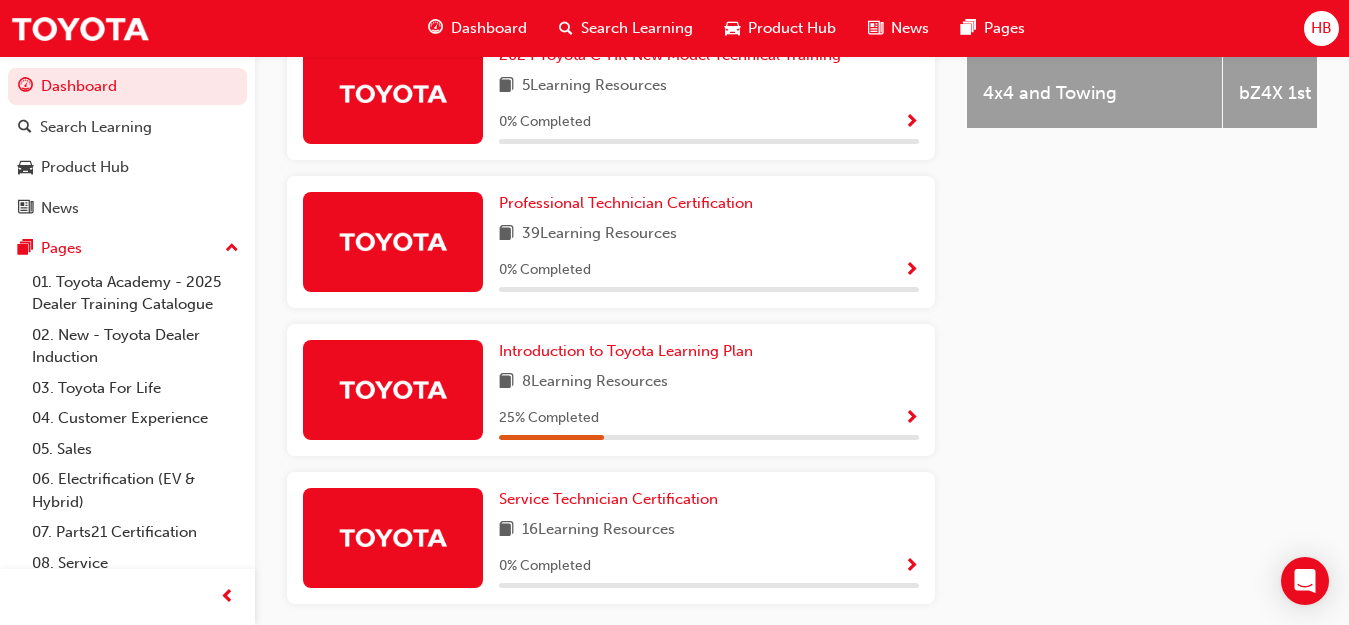 scroll, scrollTop: 1000, scrollLeft: 0, axis: vertical 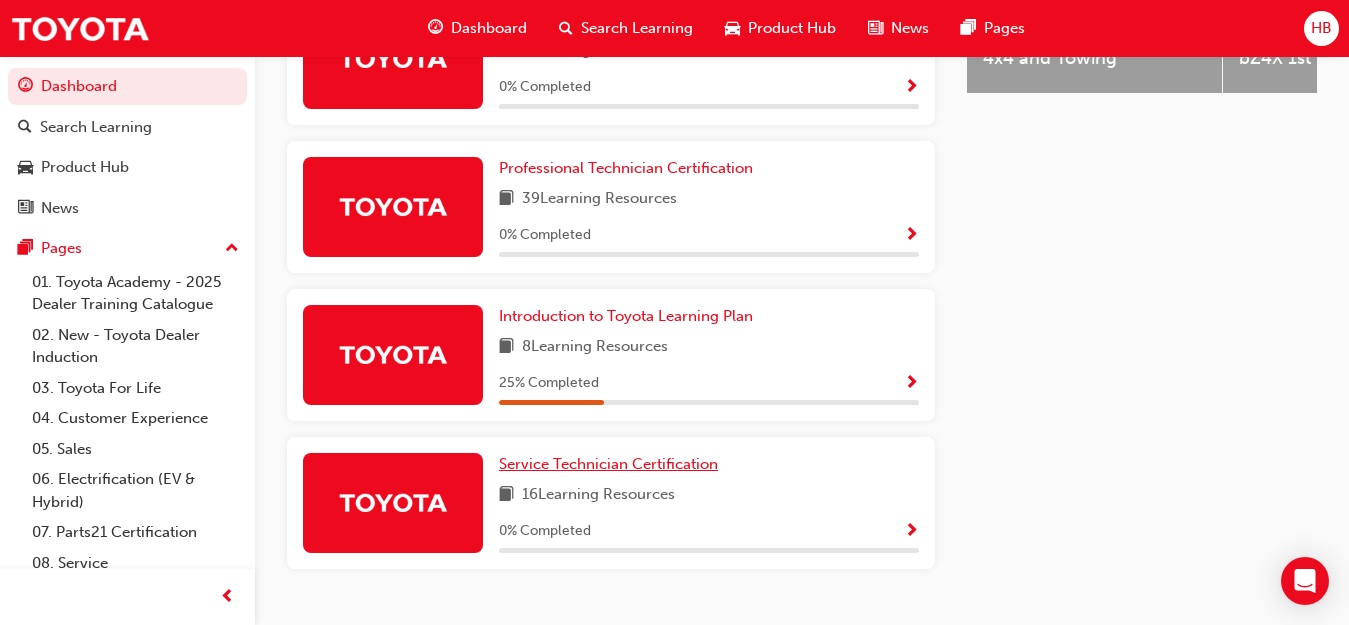 click on "Service Technician Certification" at bounding box center [608, 464] 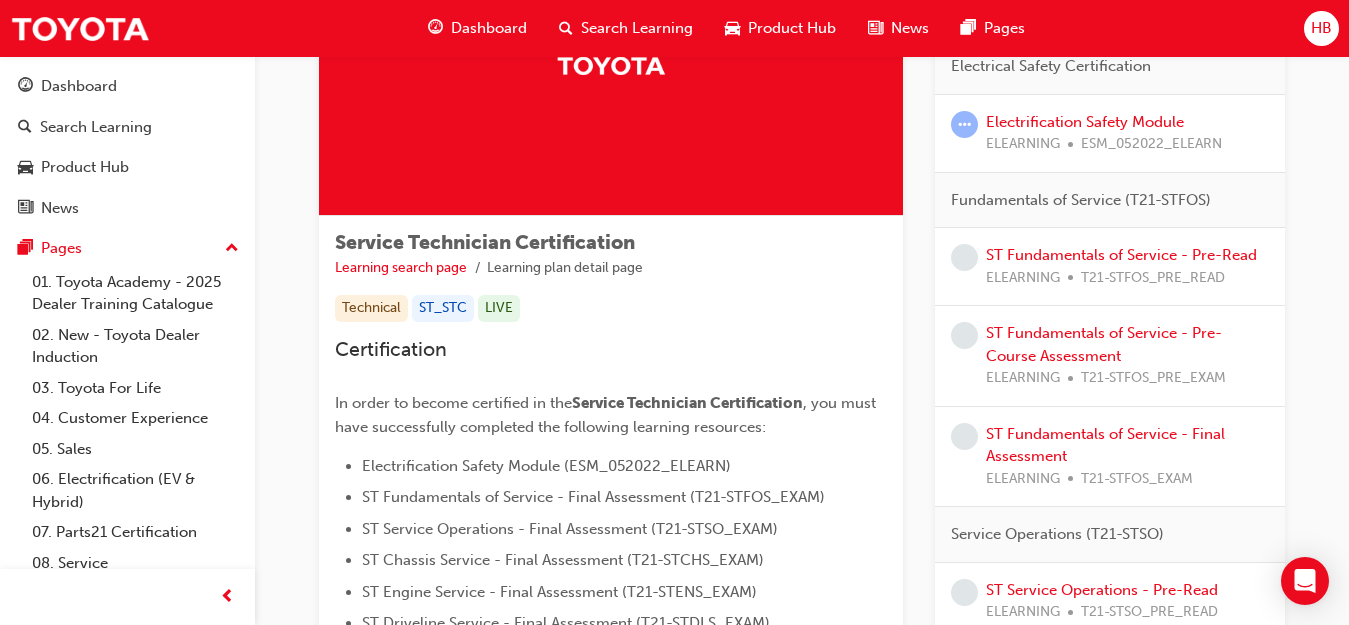 scroll, scrollTop: 187, scrollLeft: 0, axis: vertical 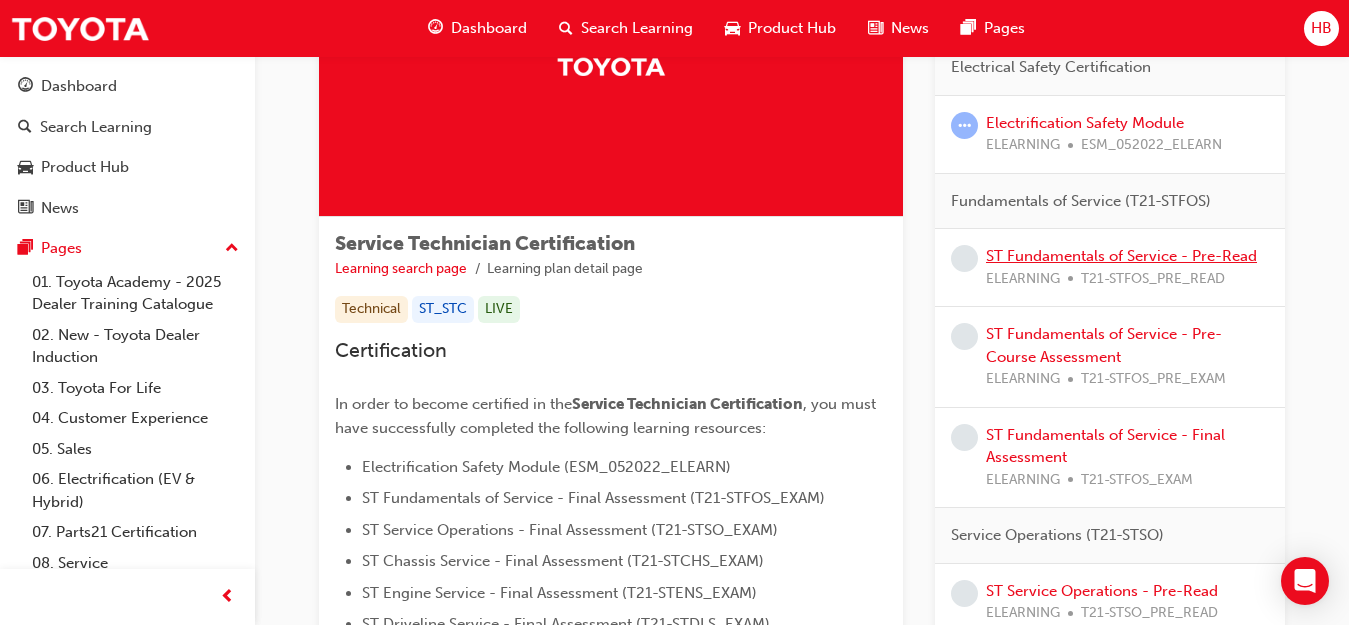 click on "ST Fundamentals of Service - Pre-Read" at bounding box center (1121, 256) 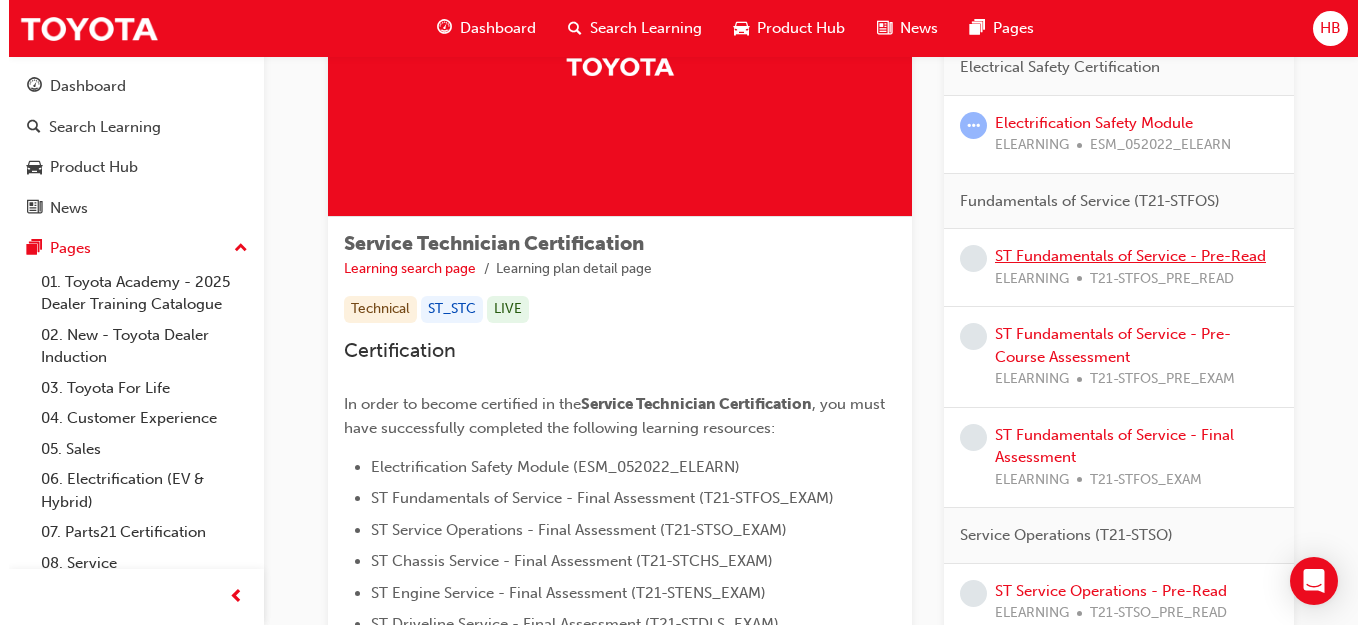 scroll, scrollTop: 0, scrollLeft: 0, axis: both 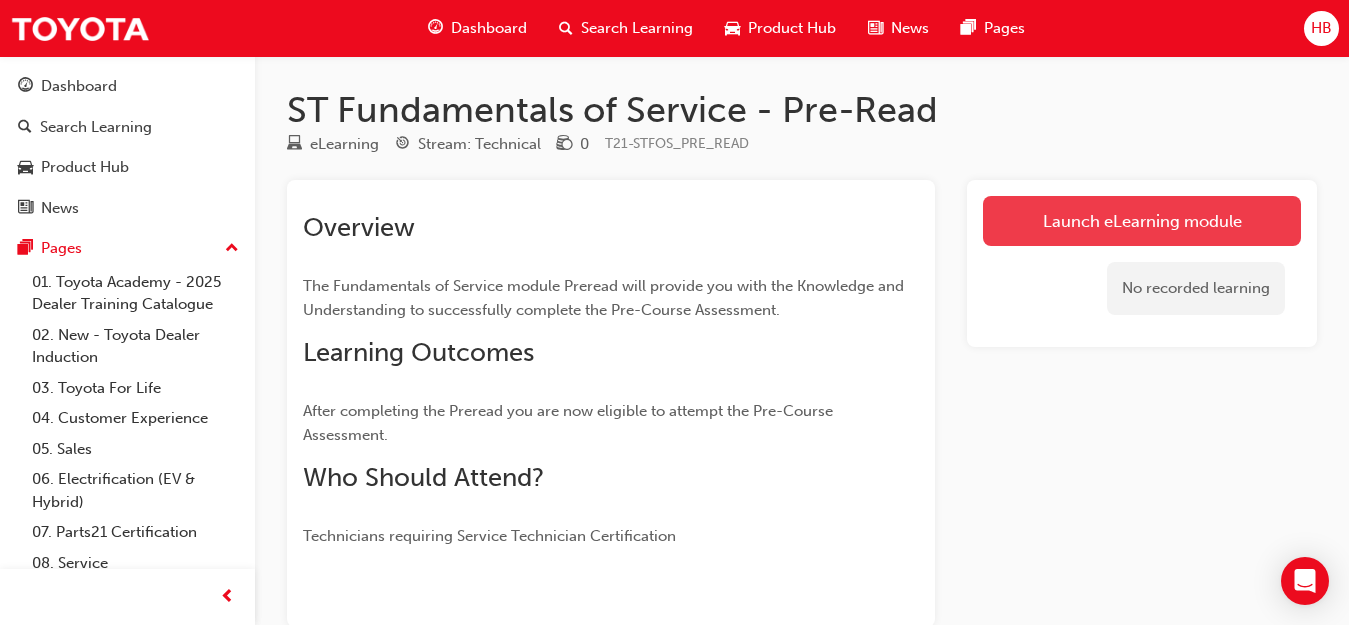 click on "Launch eLearning module" at bounding box center [1142, 221] 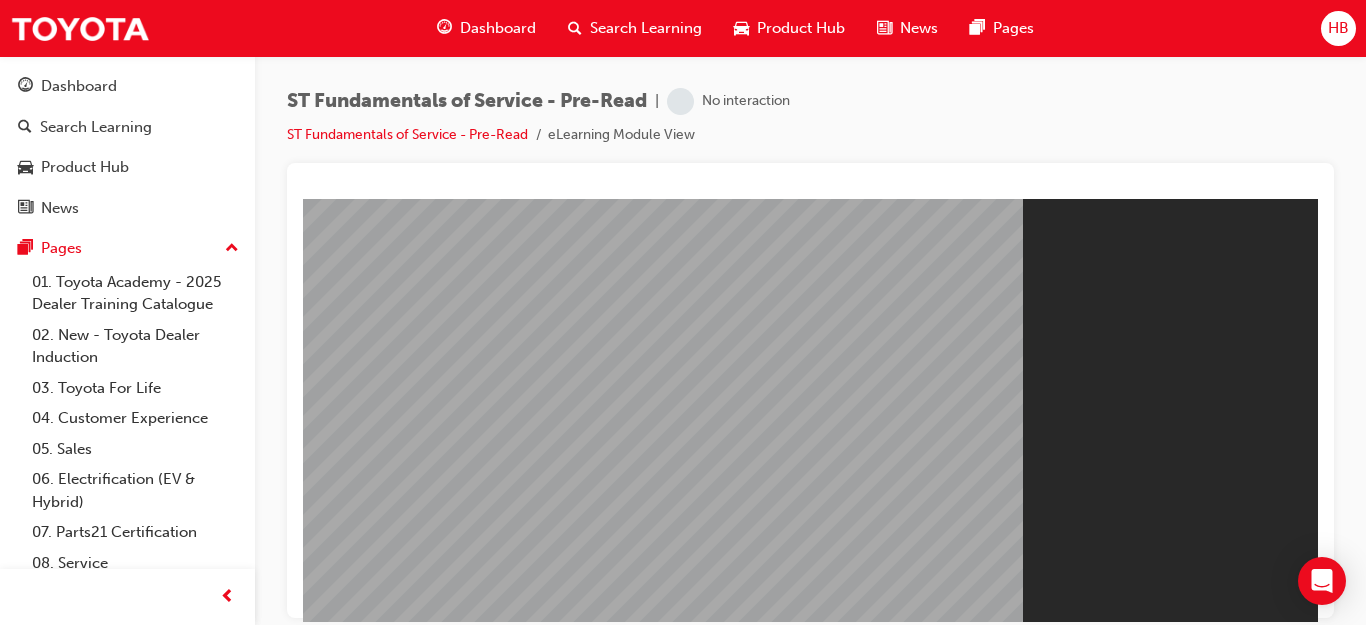 scroll, scrollTop: 0, scrollLeft: 0, axis: both 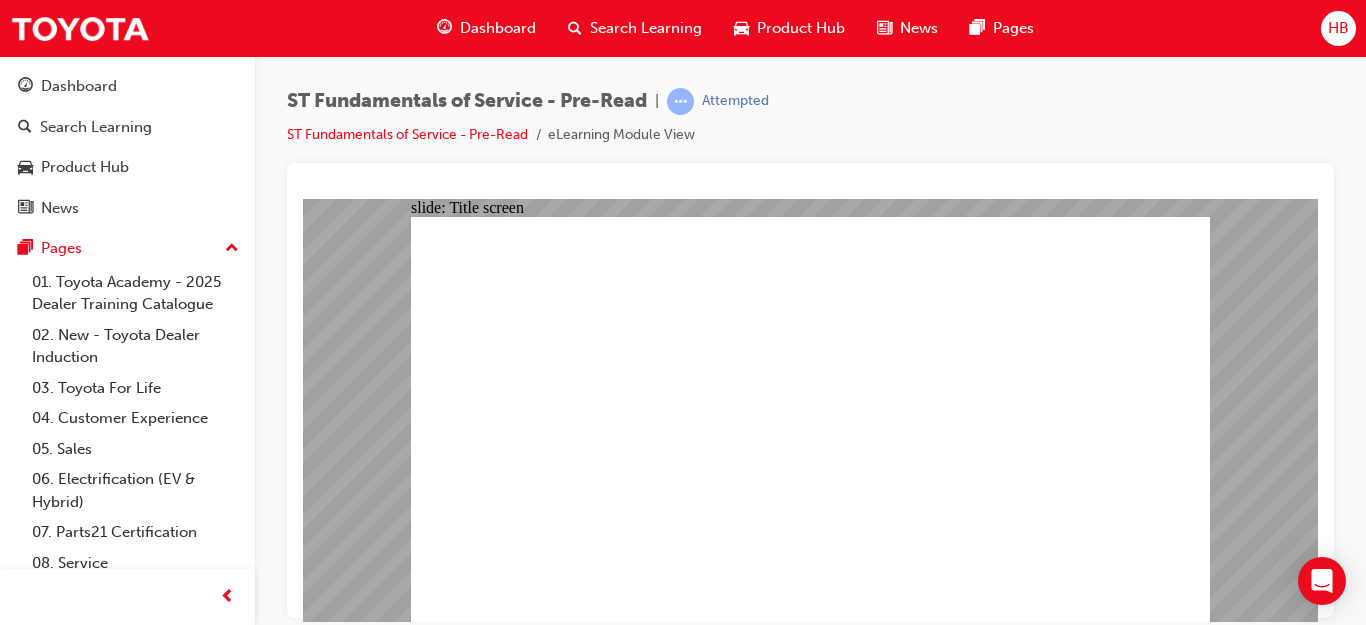 click 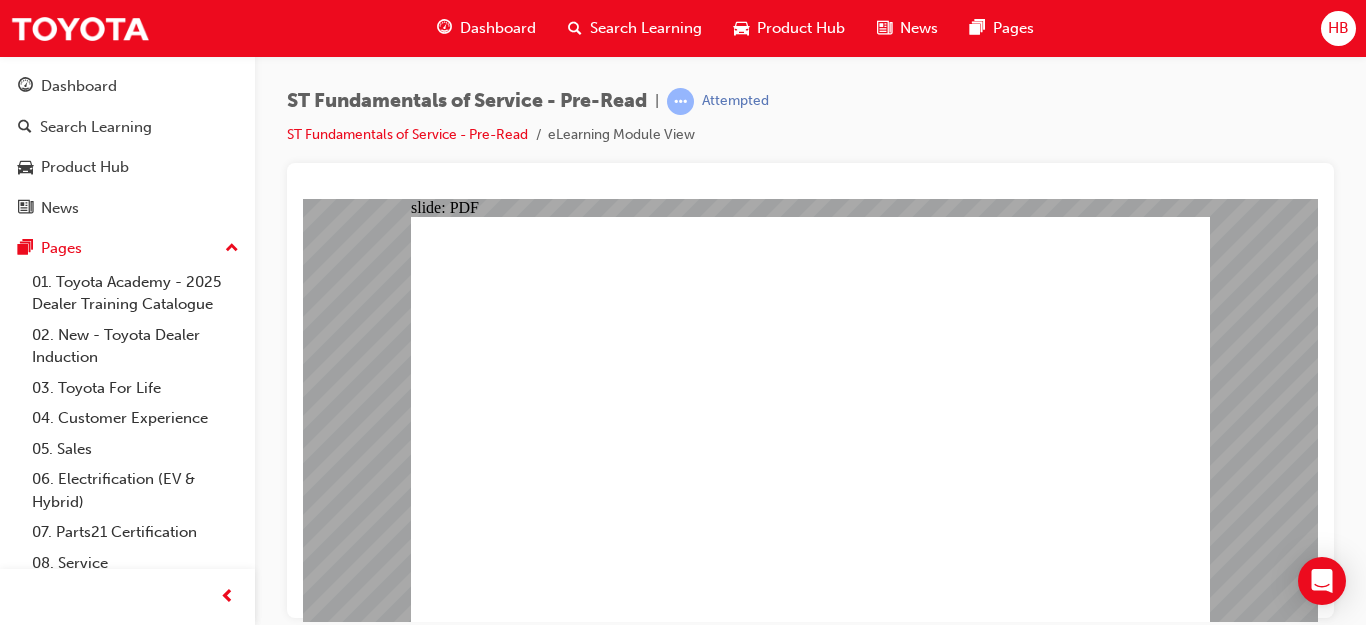click 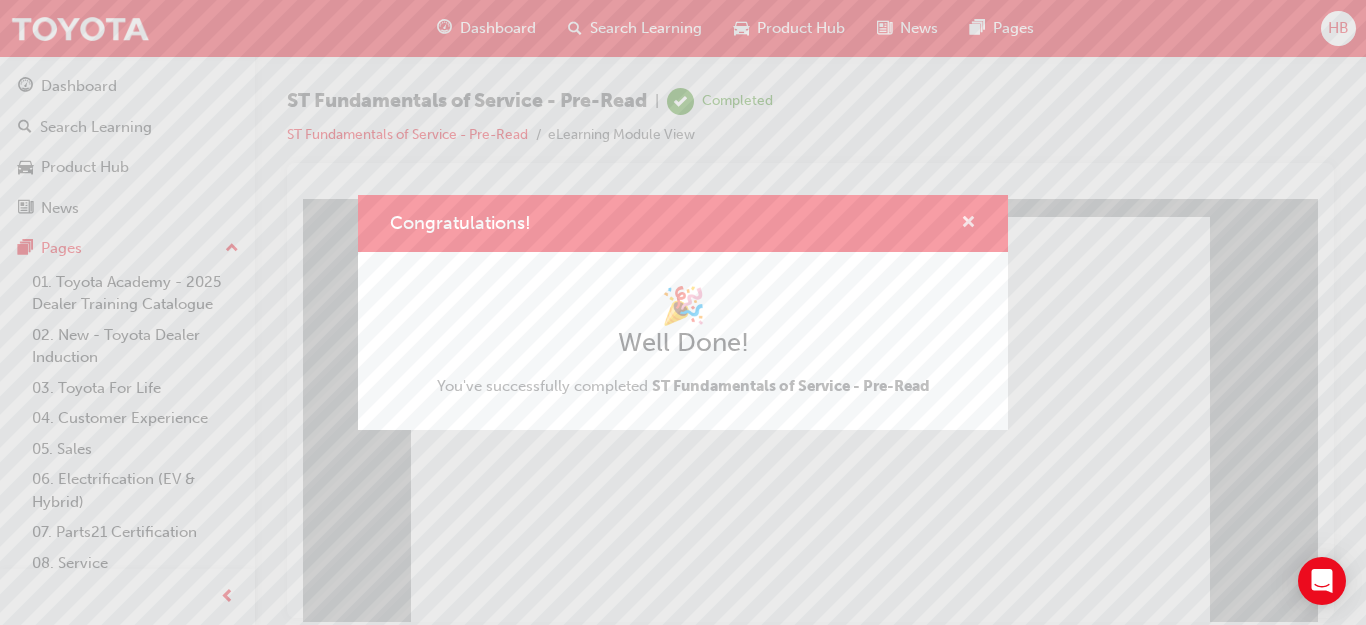 click at bounding box center (968, 224) 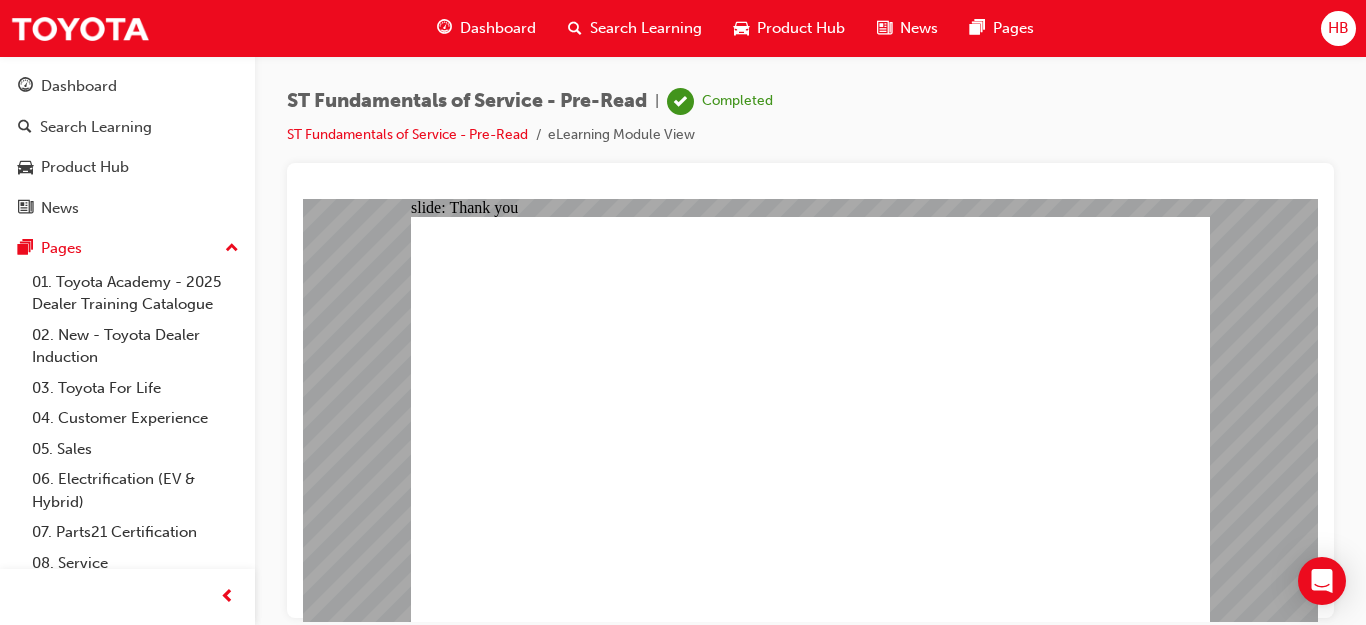click 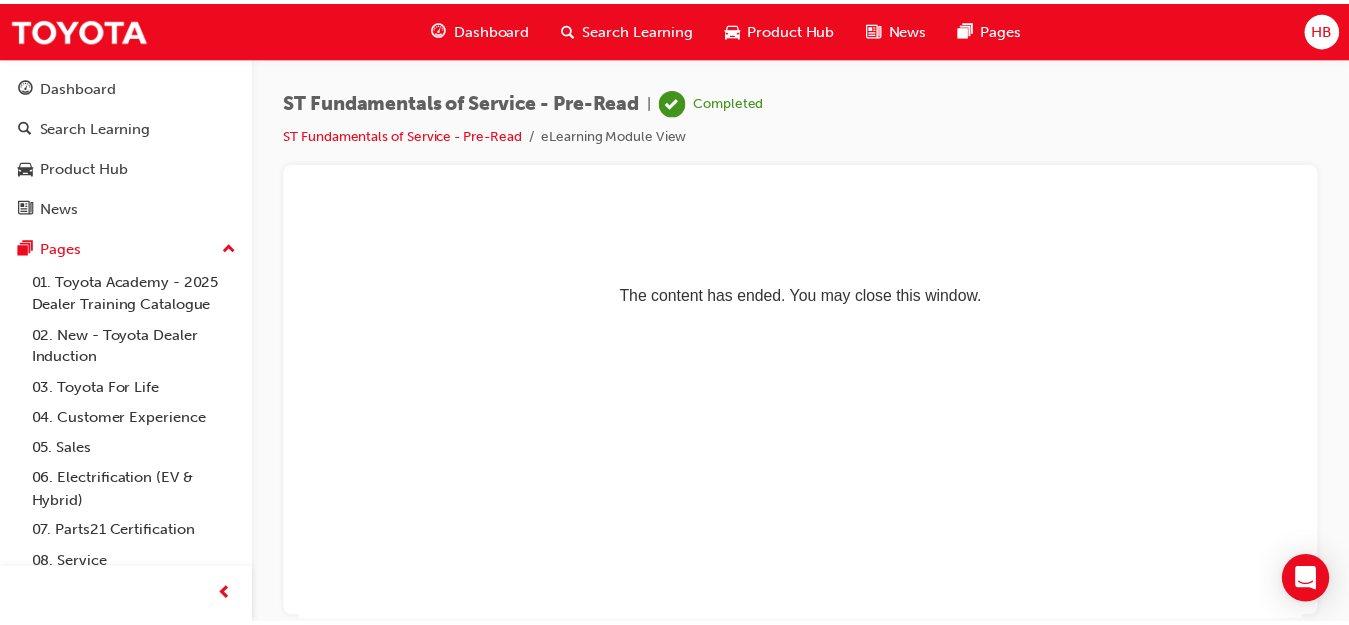 scroll, scrollTop: 0, scrollLeft: 0, axis: both 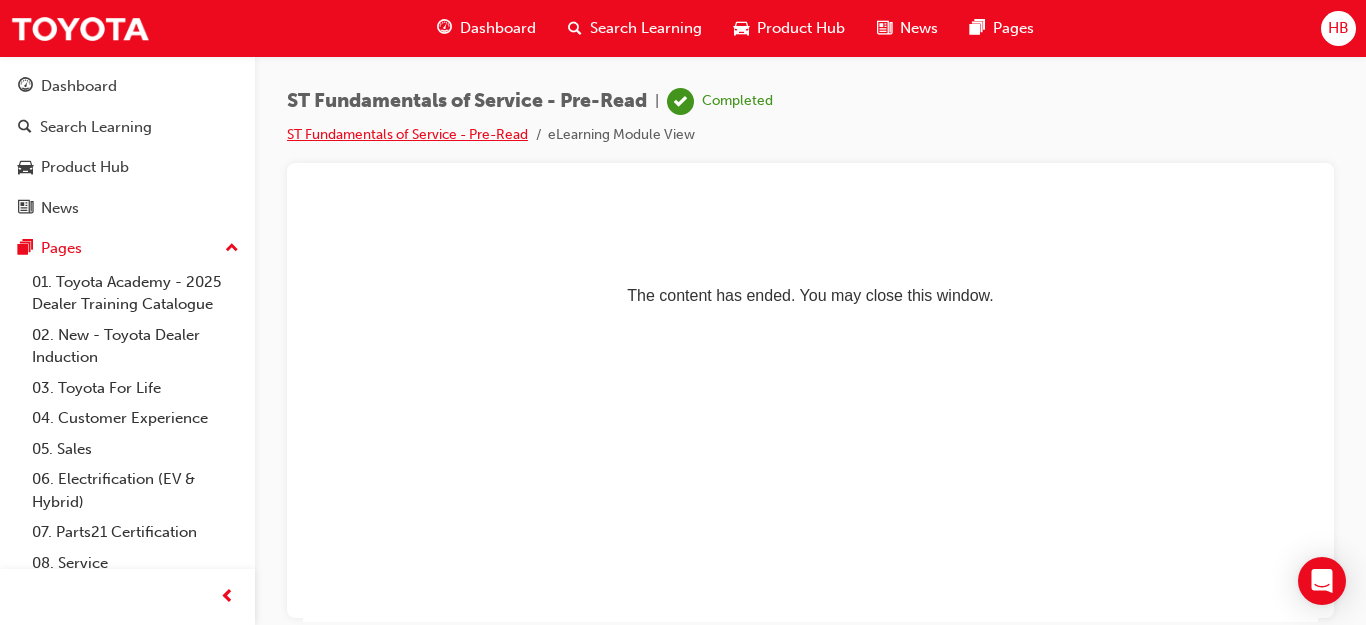 click on "ST Fundamentals of Service - Pre-Read" at bounding box center [407, 134] 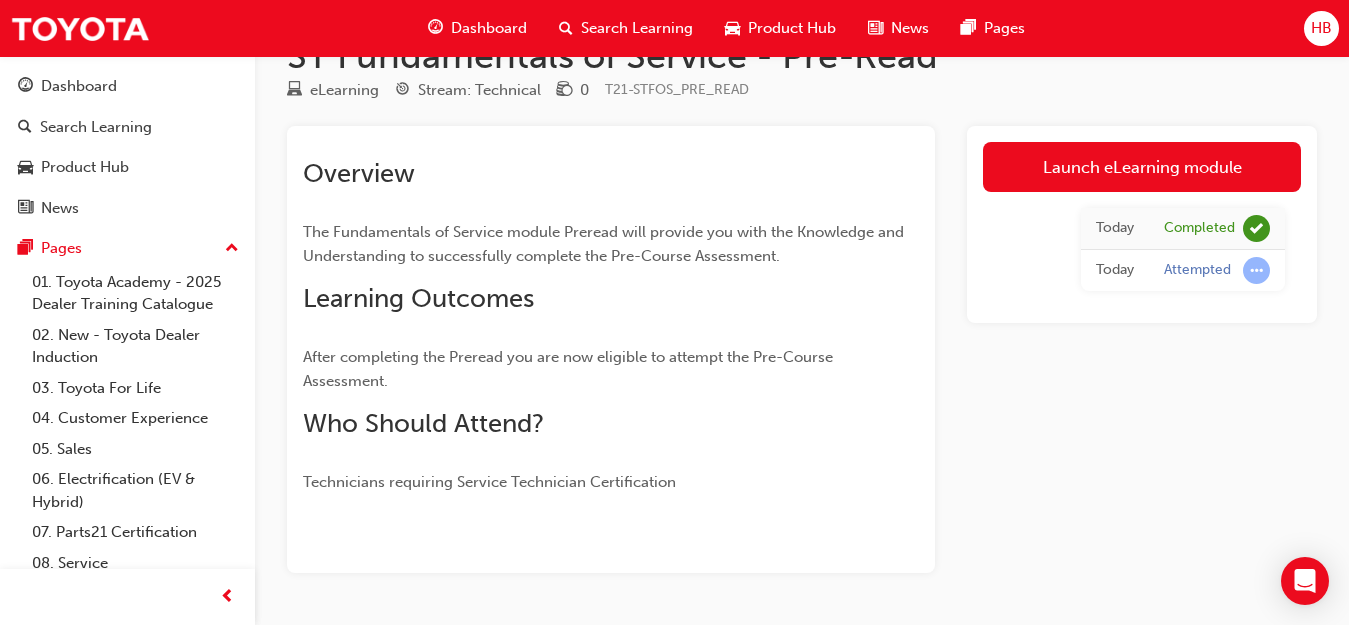 scroll, scrollTop: 0, scrollLeft: 0, axis: both 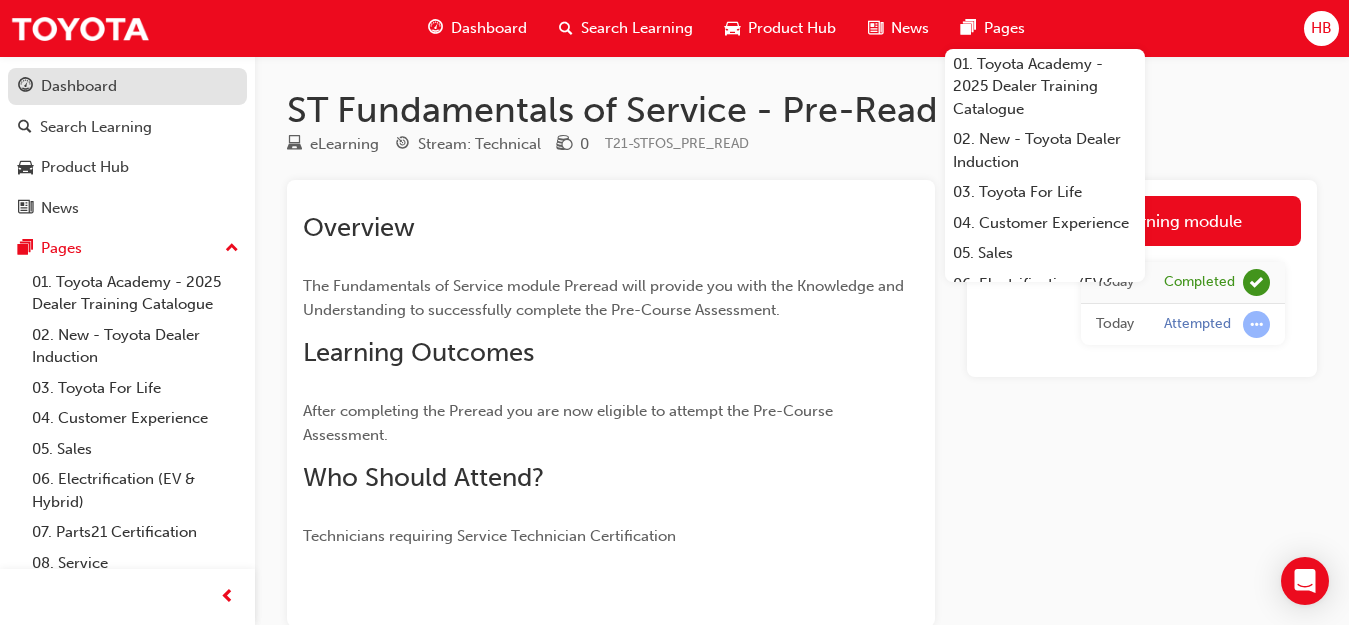 click on "Dashboard" at bounding box center [127, 86] 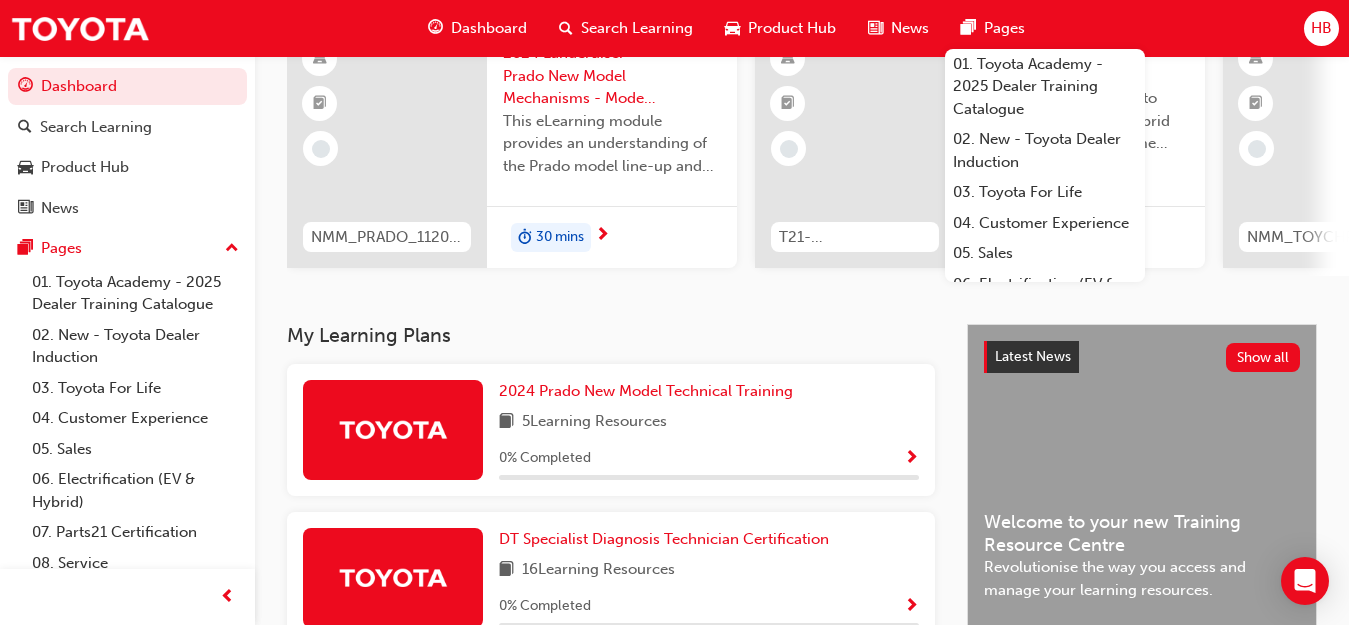 scroll, scrollTop: 0, scrollLeft: 0, axis: both 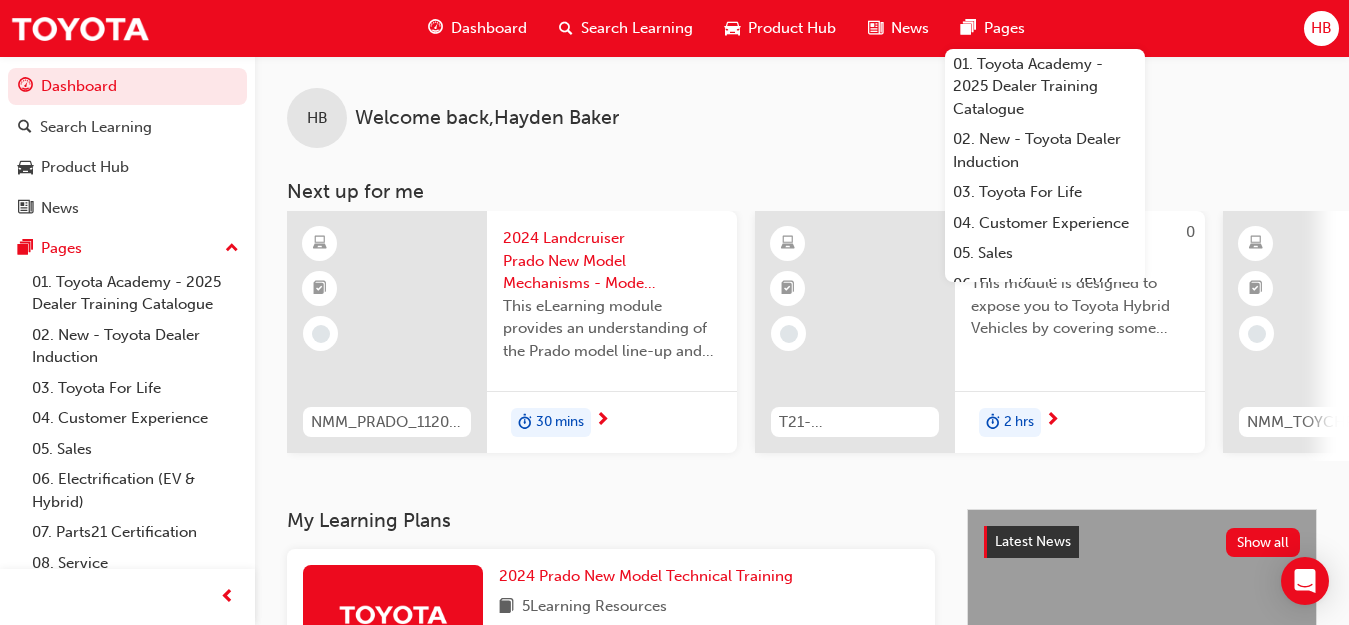 click on "Dashboard" at bounding box center [489, 28] 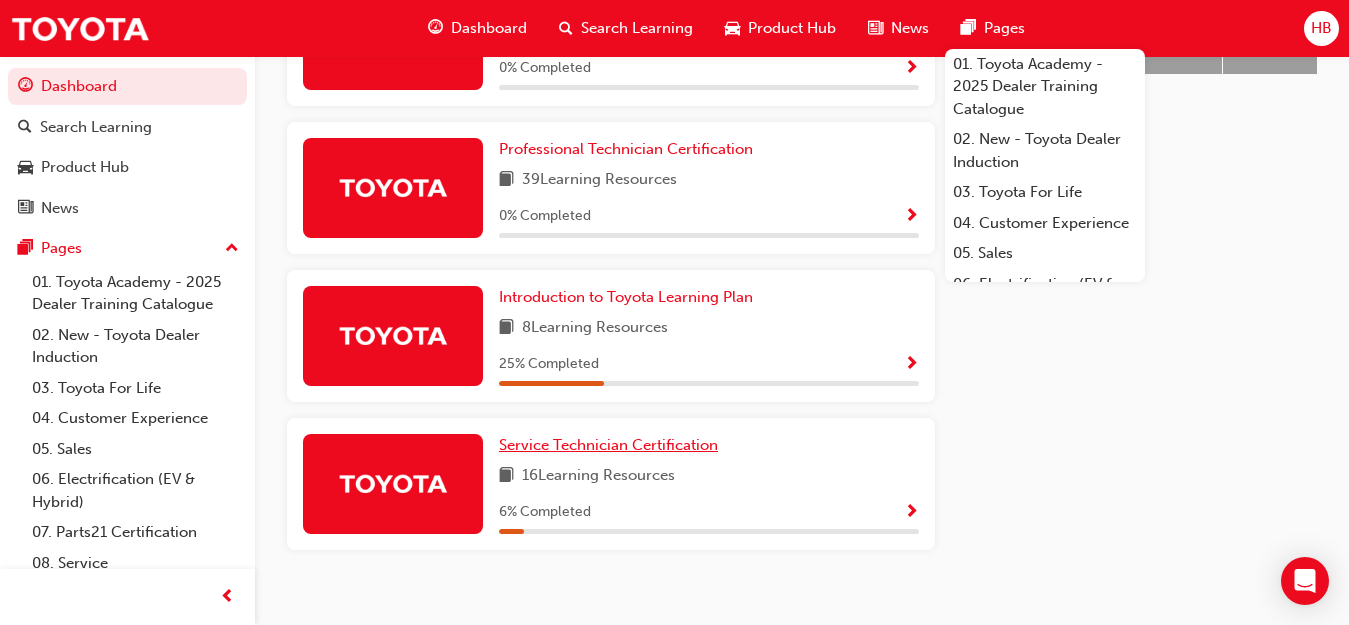 scroll, scrollTop: 1050, scrollLeft: 0, axis: vertical 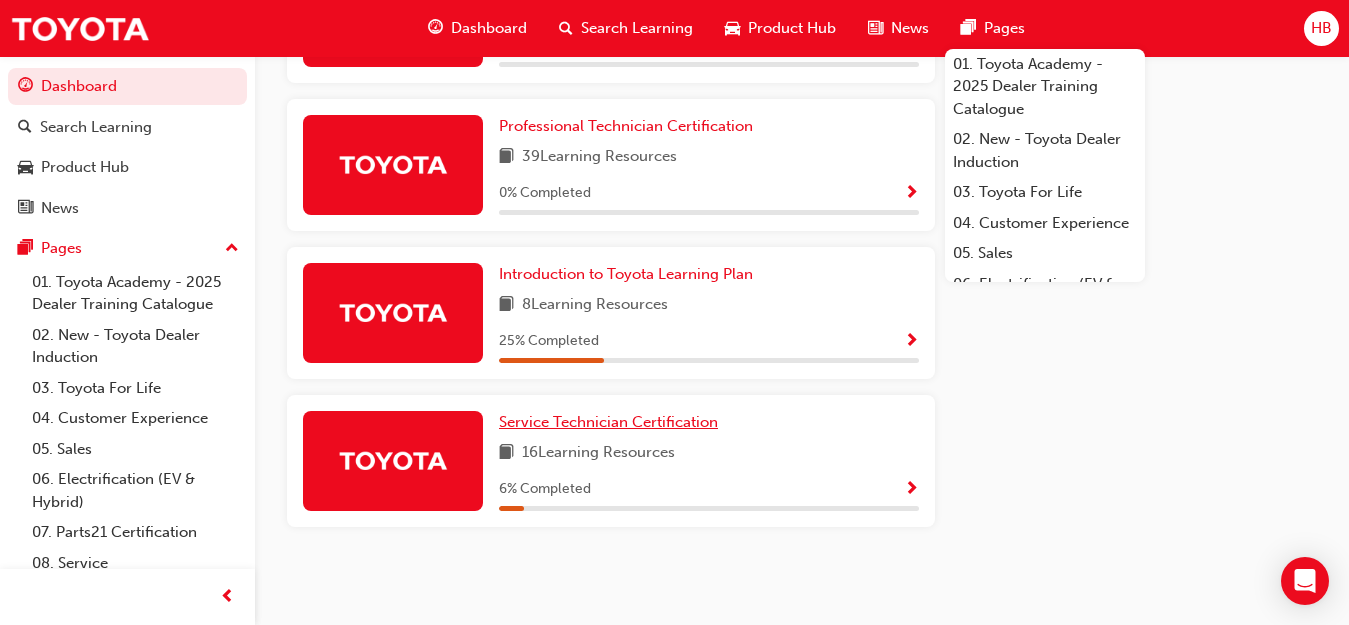 click on "Service Technician Certification" at bounding box center [608, 422] 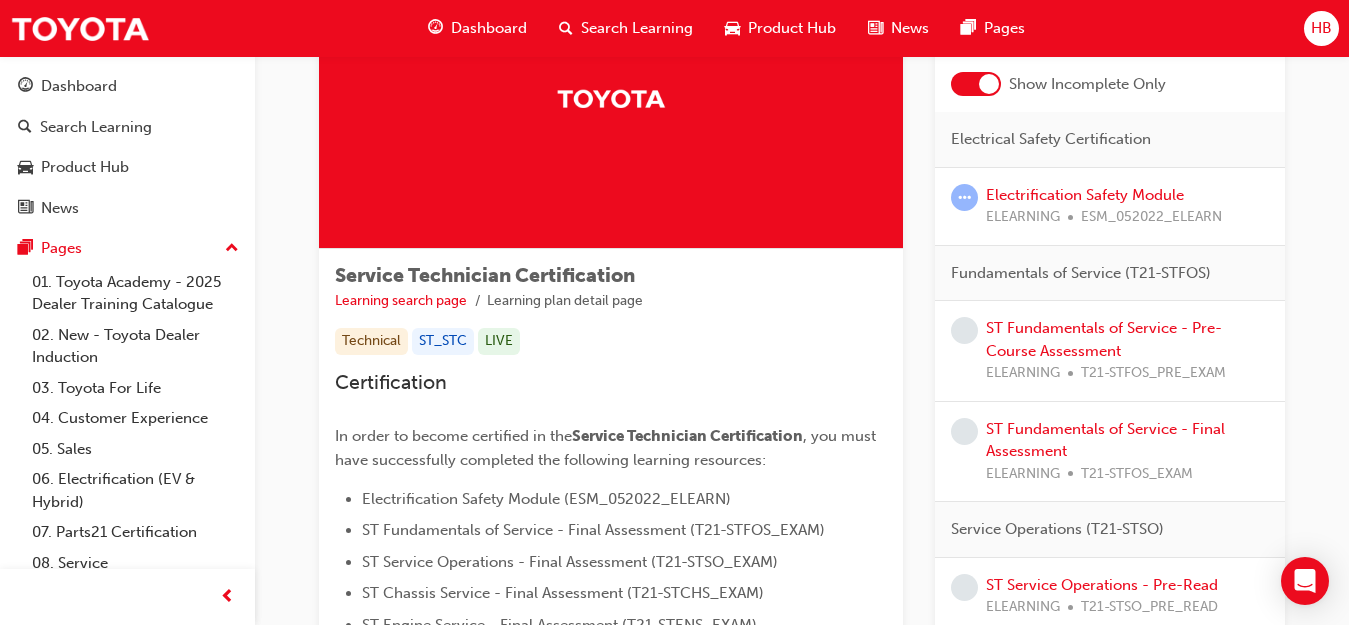 scroll, scrollTop: 200, scrollLeft: 0, axis: vertical 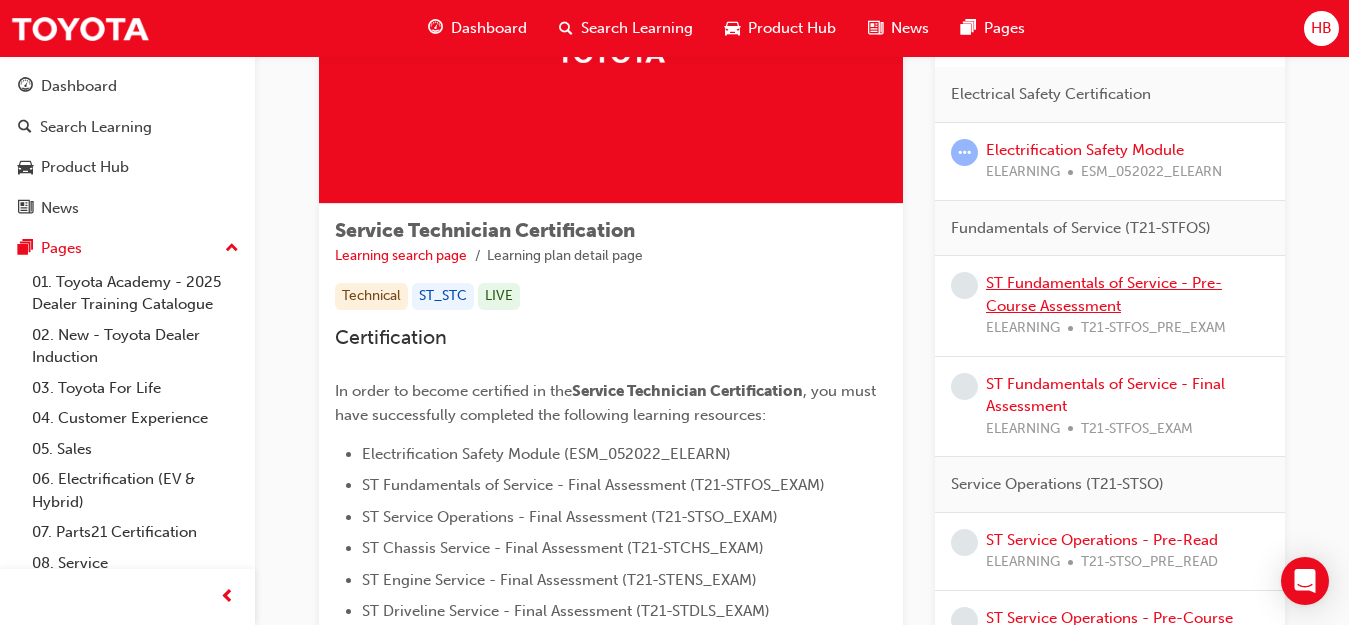 click on "ST Fundamentals of Service - Pre-Course Assessment" at bounding box center (1104, 294) 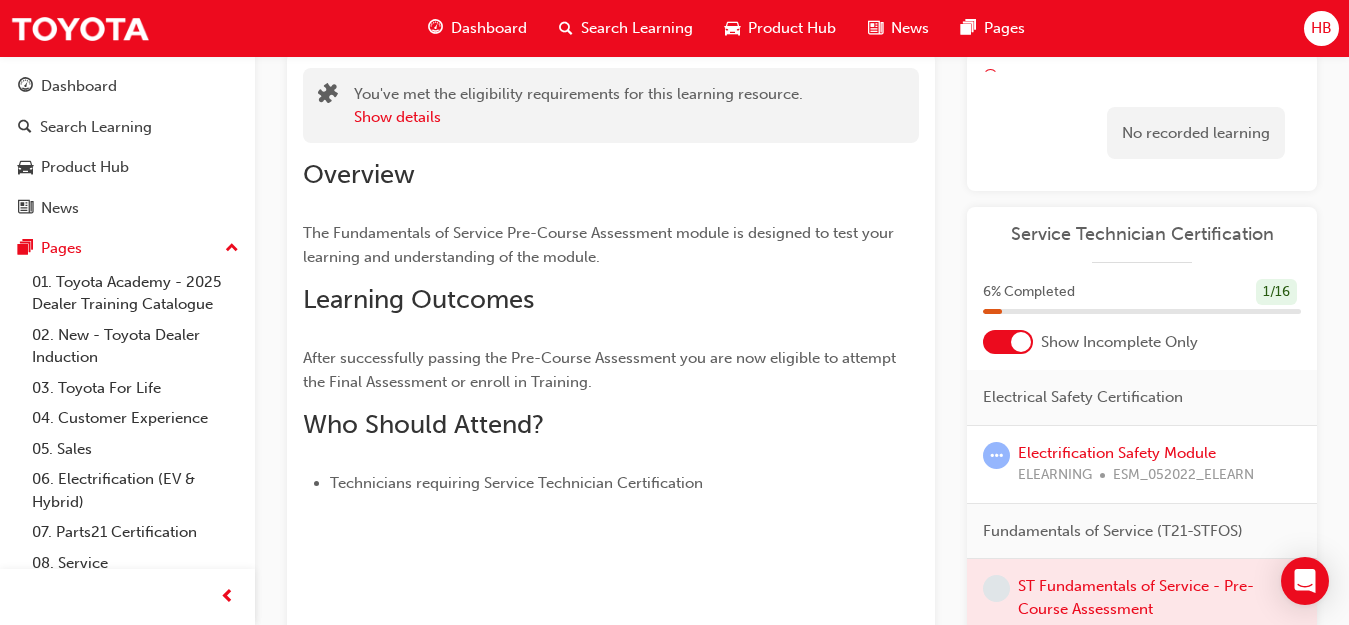 scroll, scrollTop: 387, scrollLeft: 0, axis: vertical 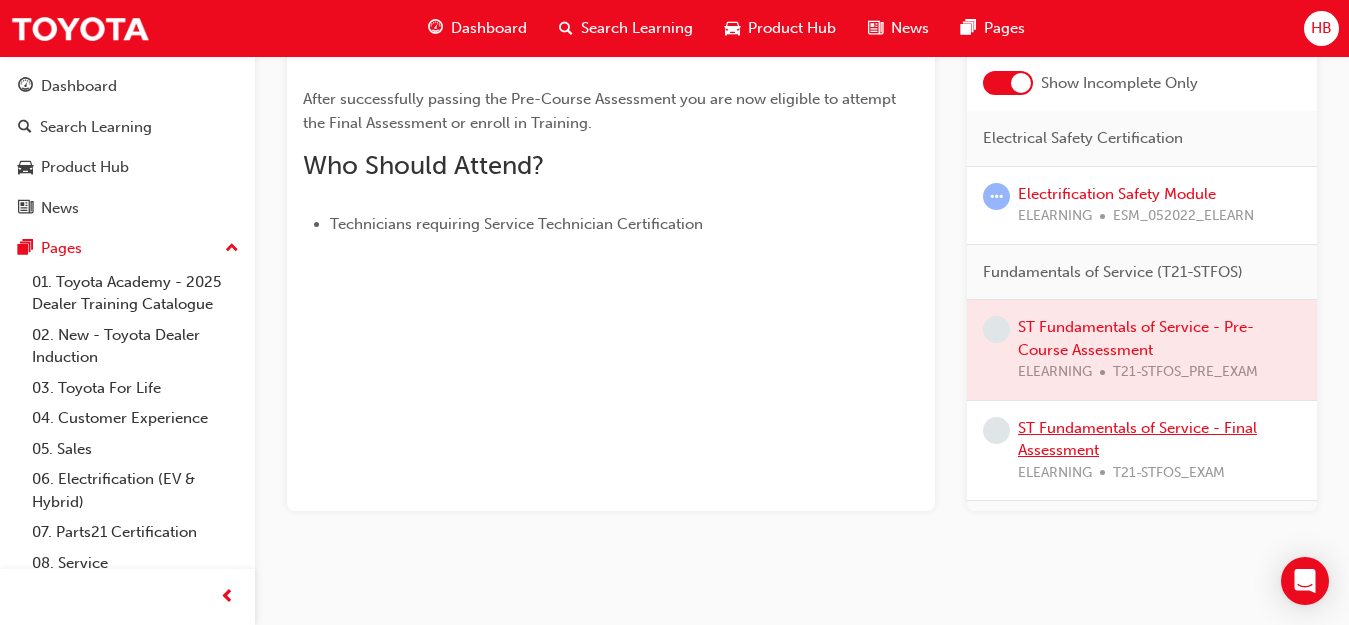 click on "ST Fundamentals of Service - Final Assessment" at bounding box center (1137, 439) 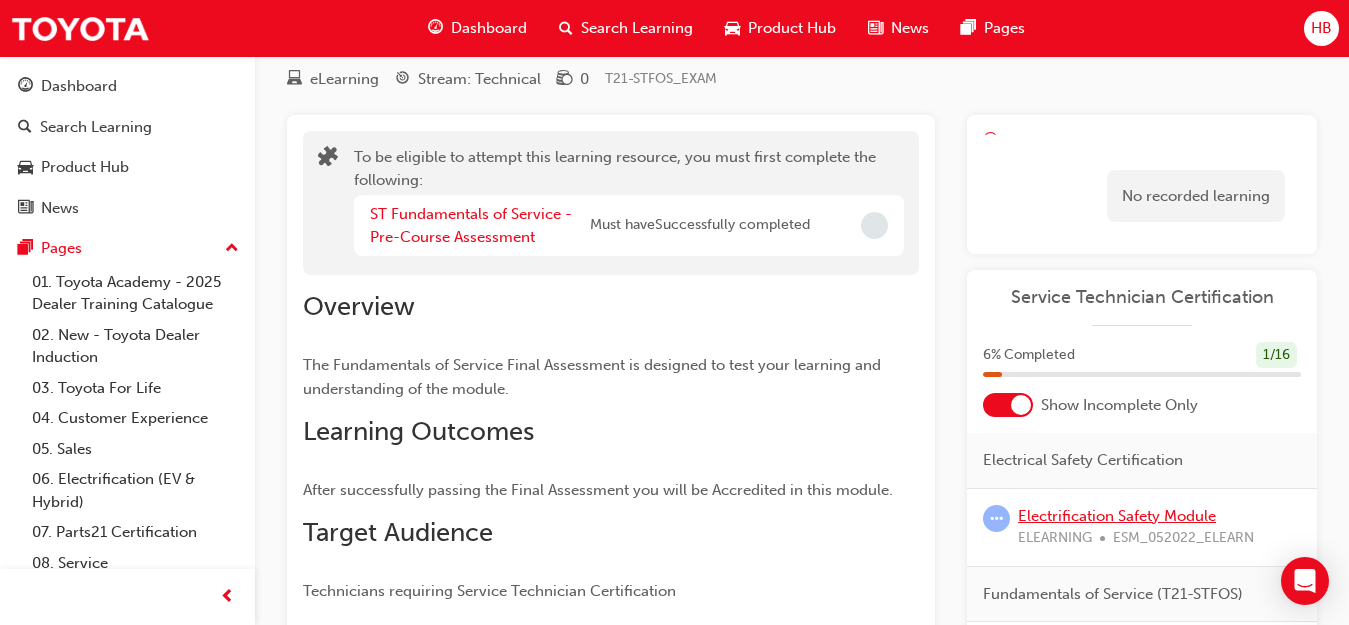scroll, scrollTop: 100, scrollLeft: 0, axis: vertical 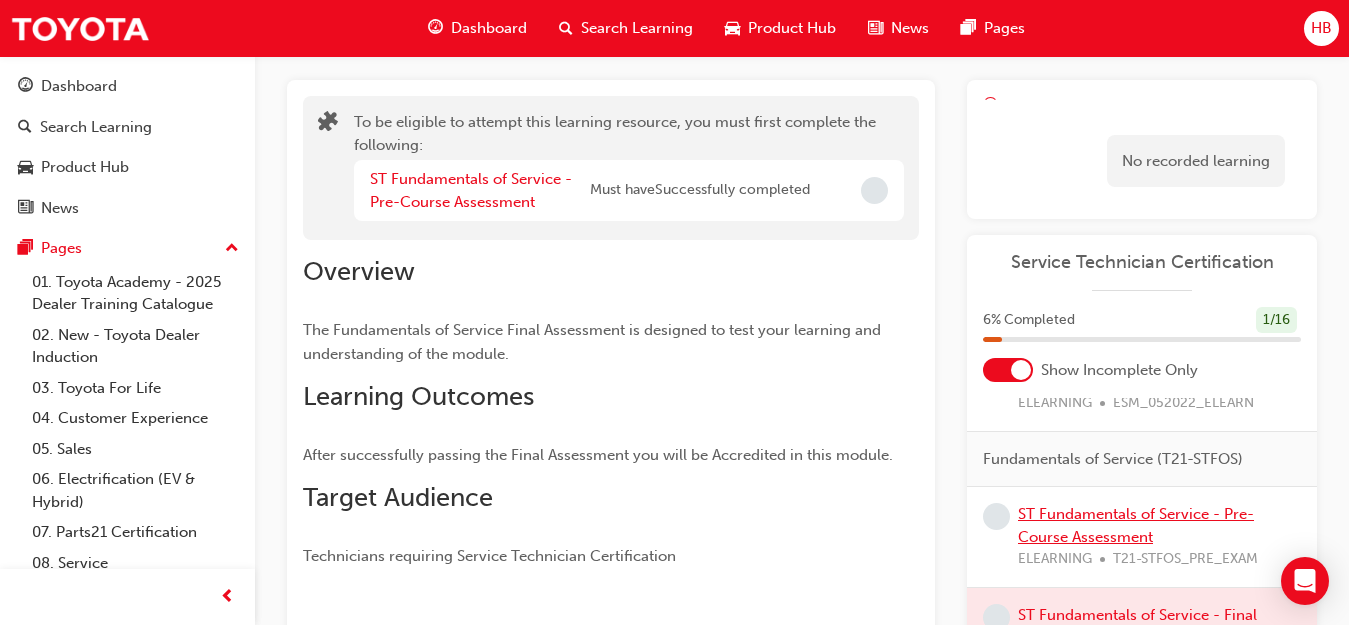 click on "ST Fundamentals of Service - Pre-Course Assessment" at bounding box center [1136, 525] 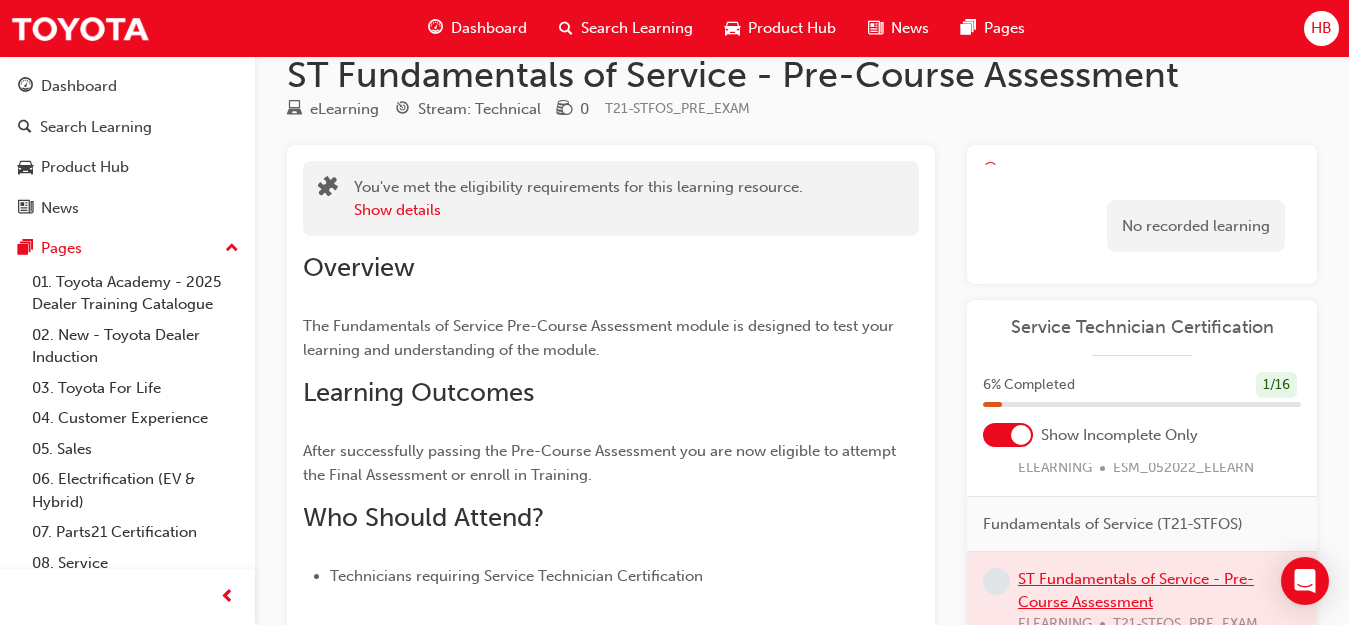 scroll, scrollTop: 0, scrollLeft: 0, axis: both 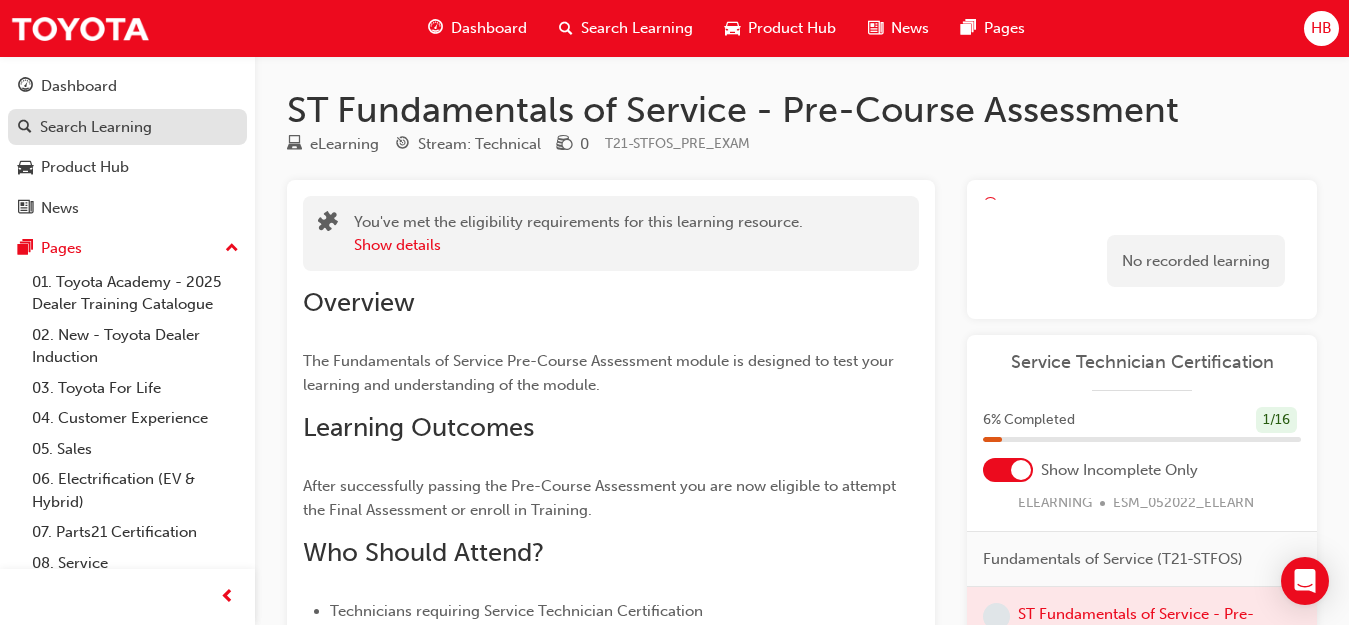 click on "Search Learning" at bounding box center [96, 127] 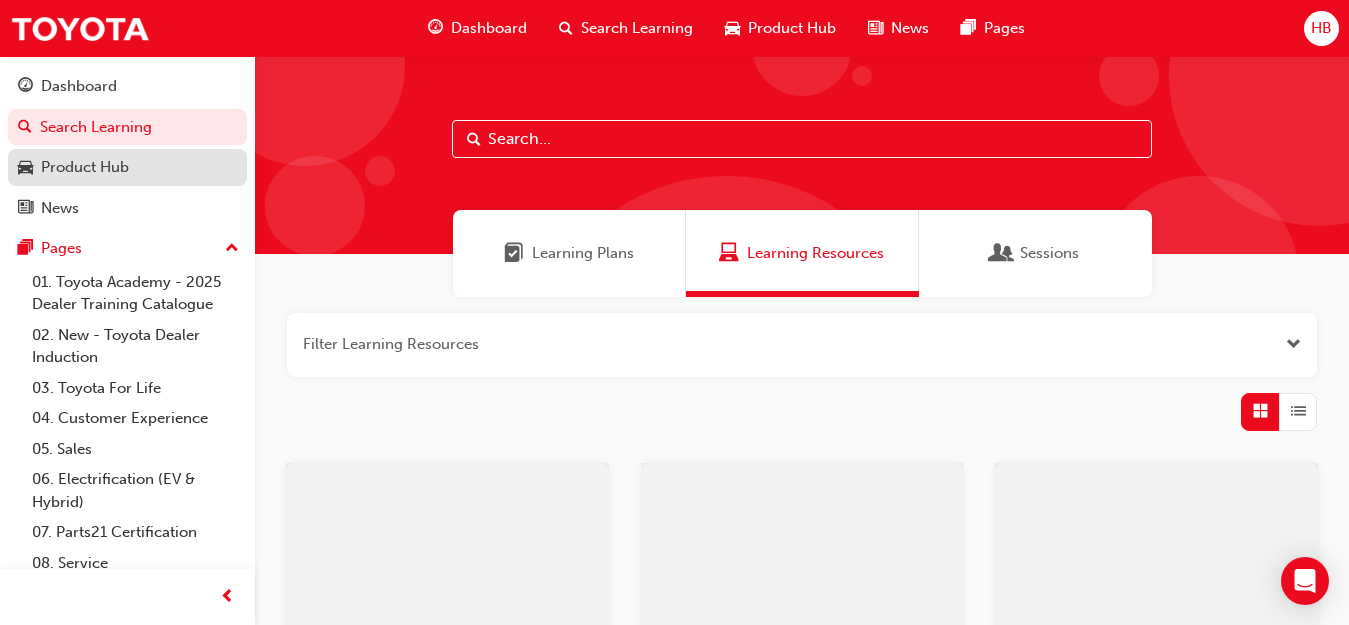 click on "Product Hub" at bounding box center (85, 167) 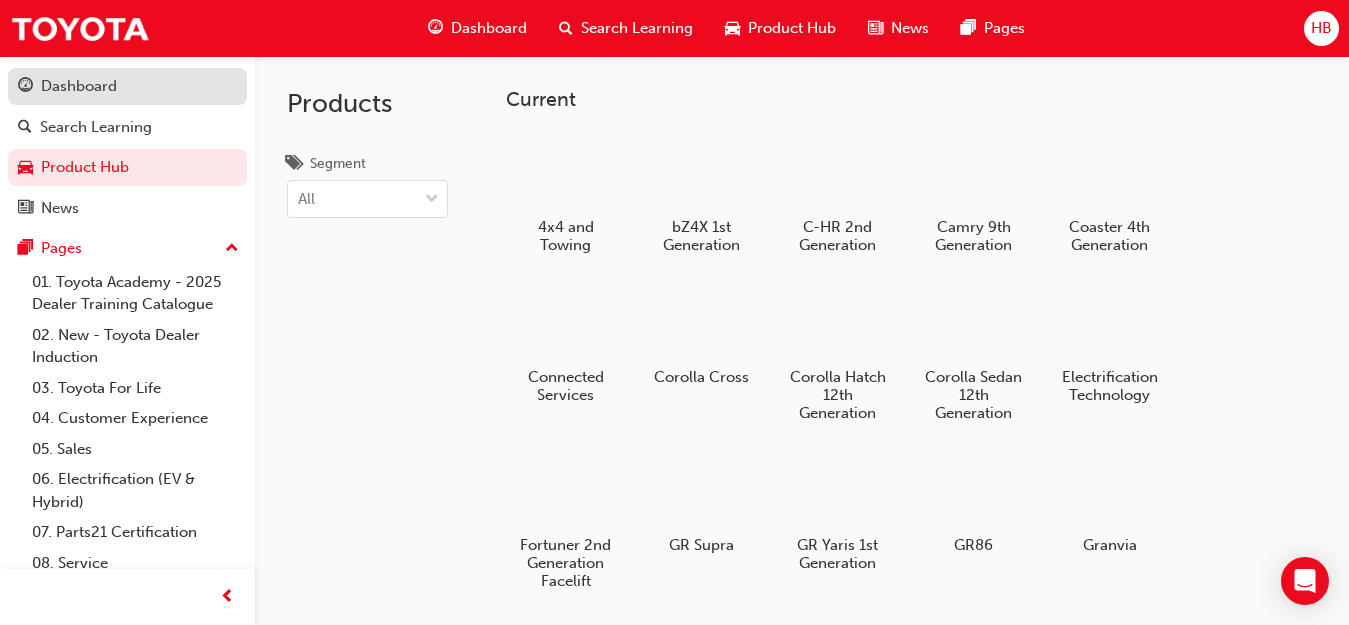 click on "Dashboard" at bounding box center [127, 86] 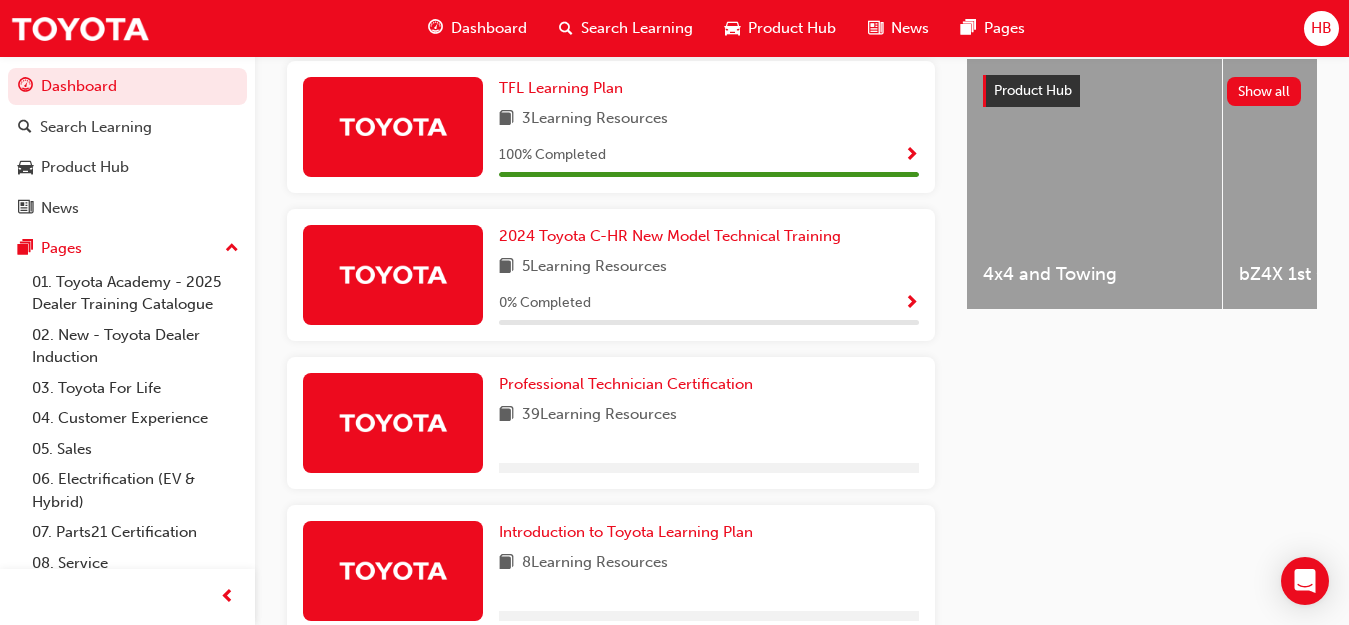 scroll, scrollTop: 1050, scrollLeft: 0, axis: vertical 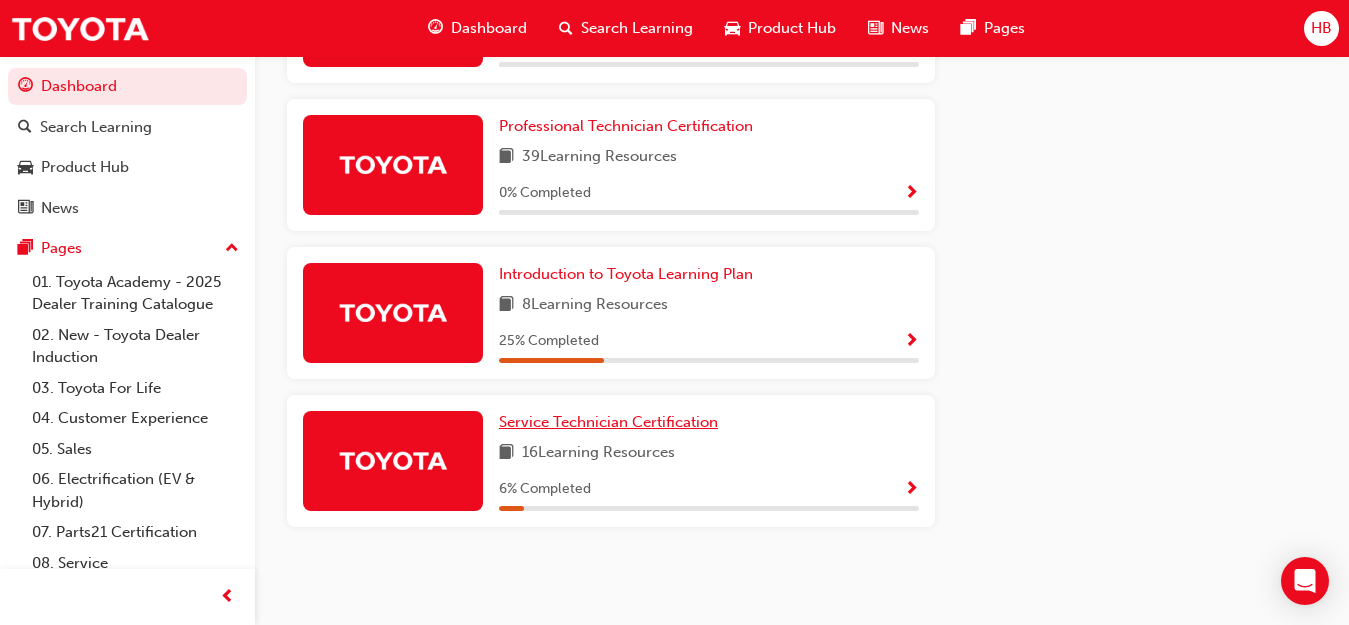 click on "Service Technician Certification" at bounding box center (608, 422) 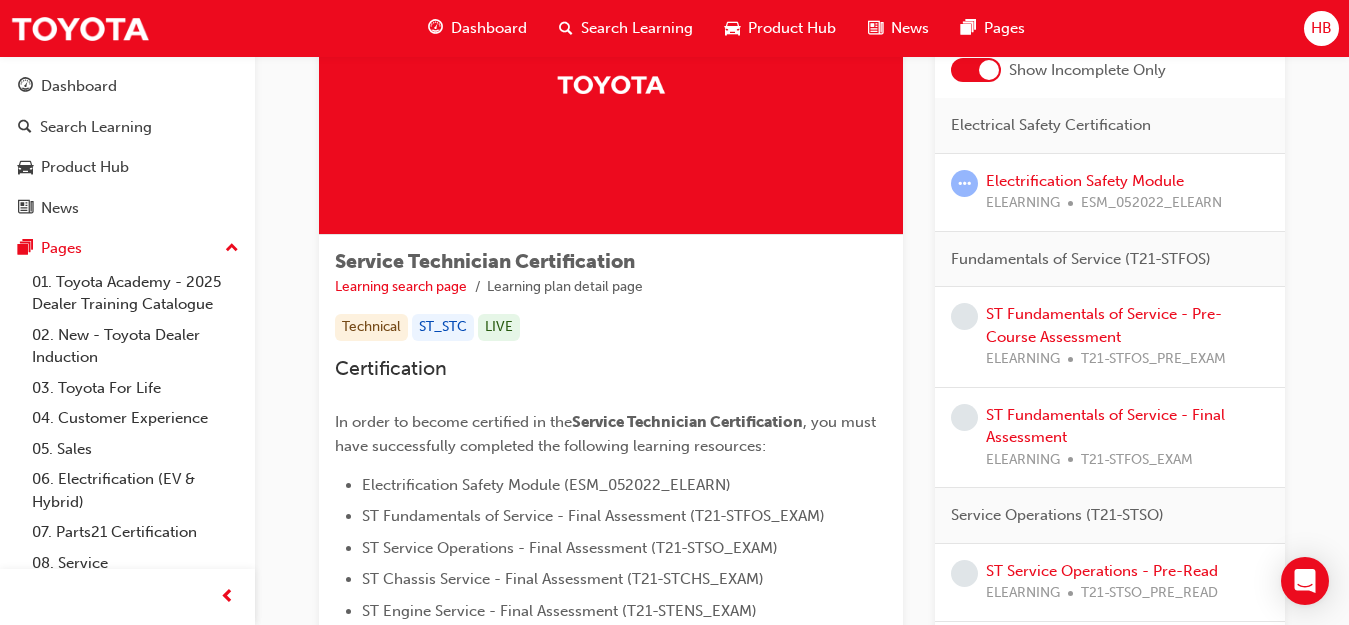 scroll, scrollTop: 200, scrollLeft: 0, axis: vertical 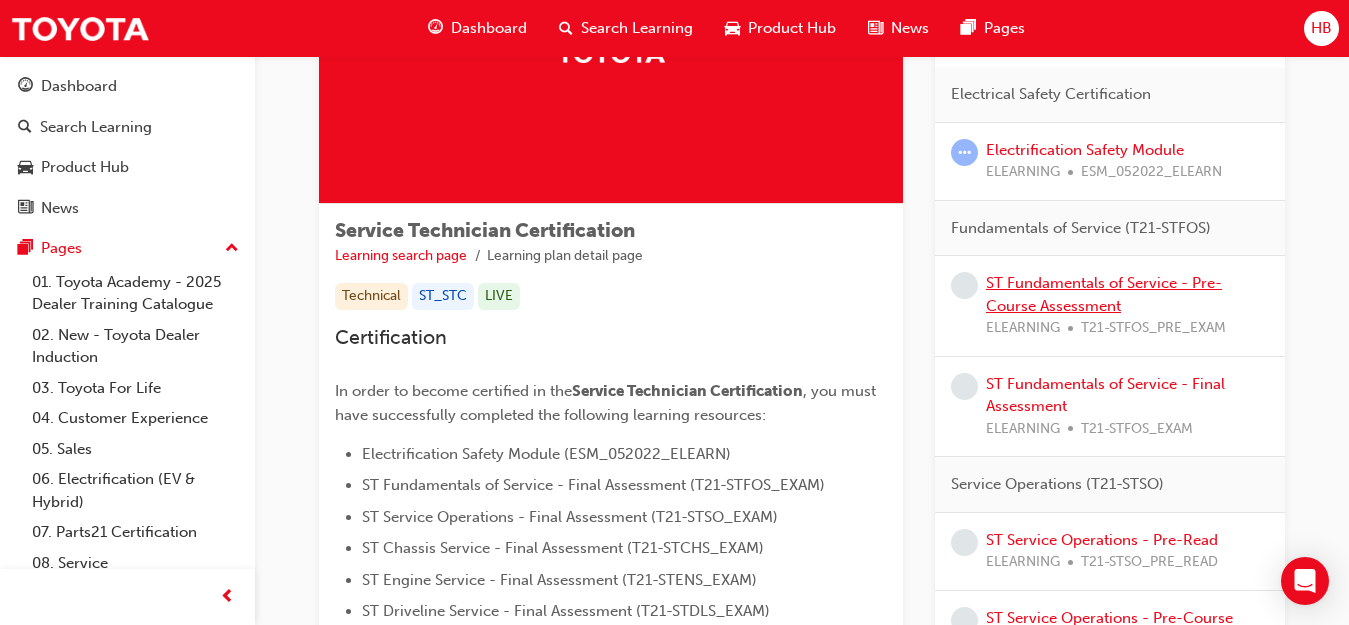 click on "ST Fundamentals of Service - Pre-Course Assessment" at bounding box center (1104, 294) 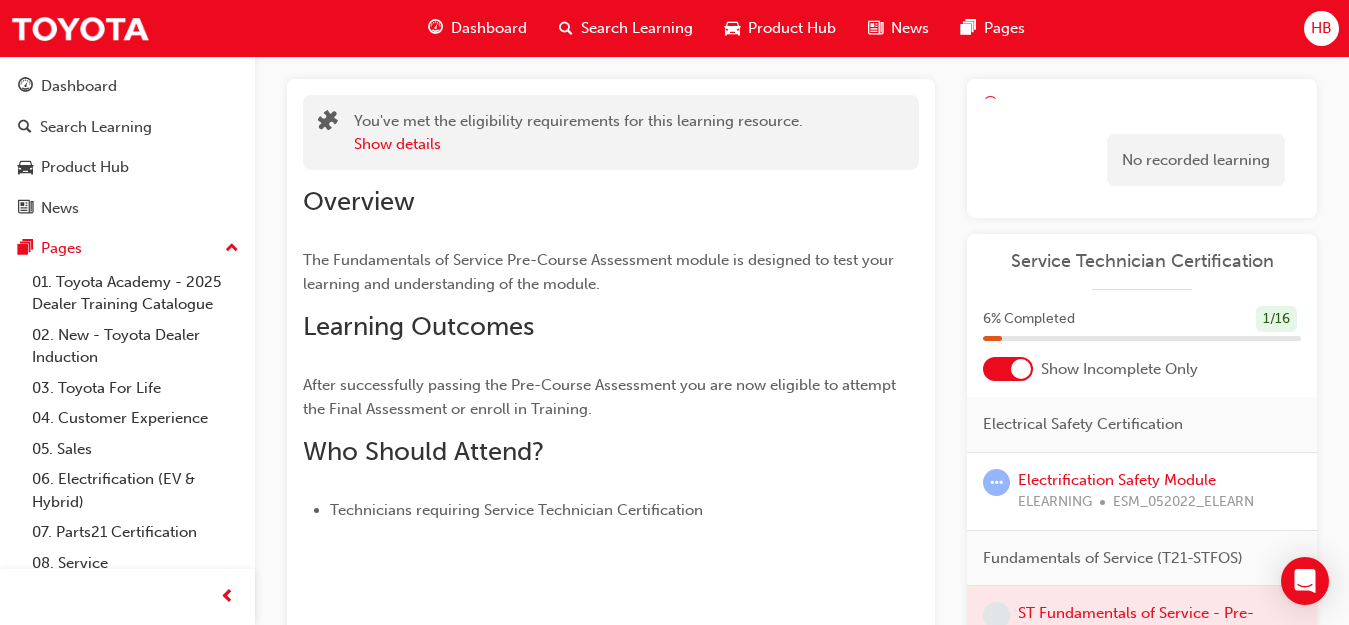 scroll, scrollTop: 0, scrollLeft: 0, axis: both 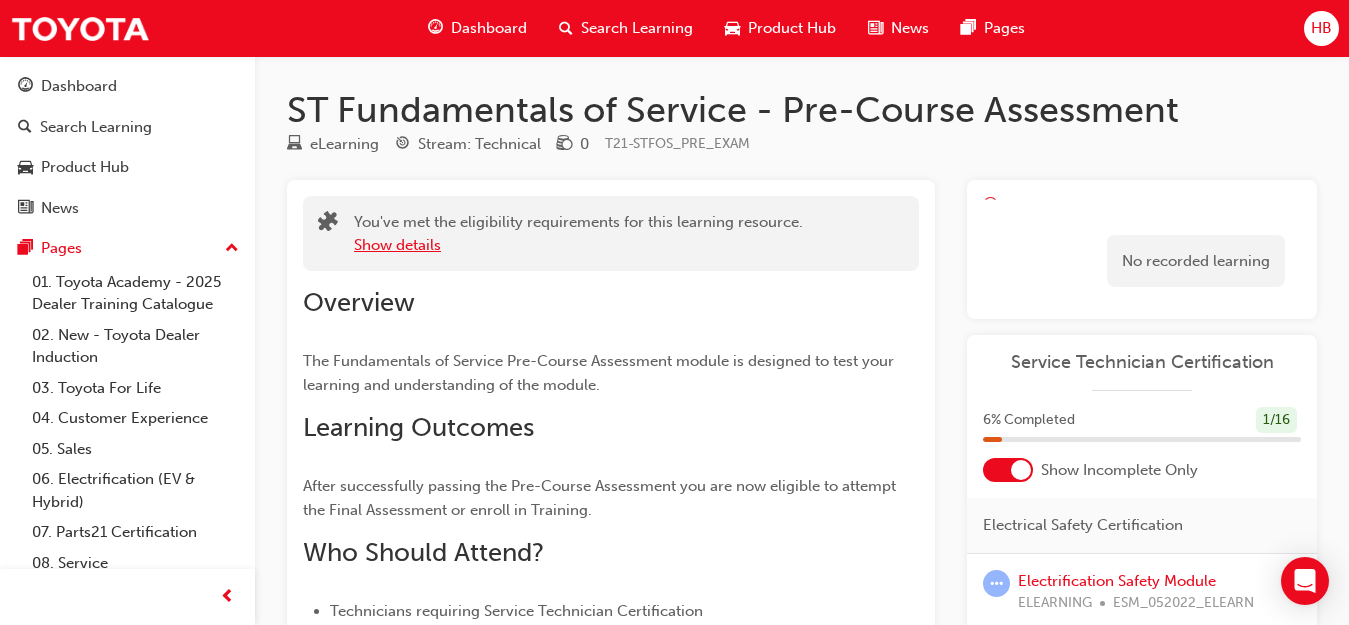 click on "Show details" at bounding box center [397, 245] 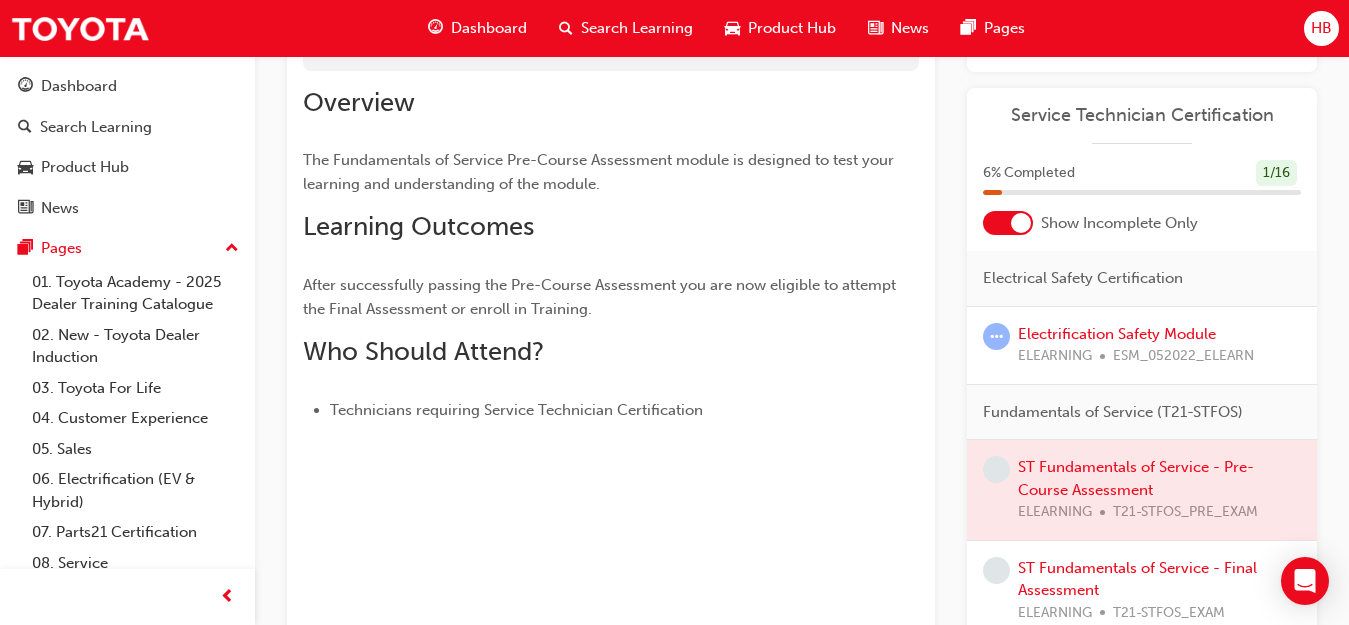 scroll, scrollTop: 0, scrollLeft: 0, axis: both 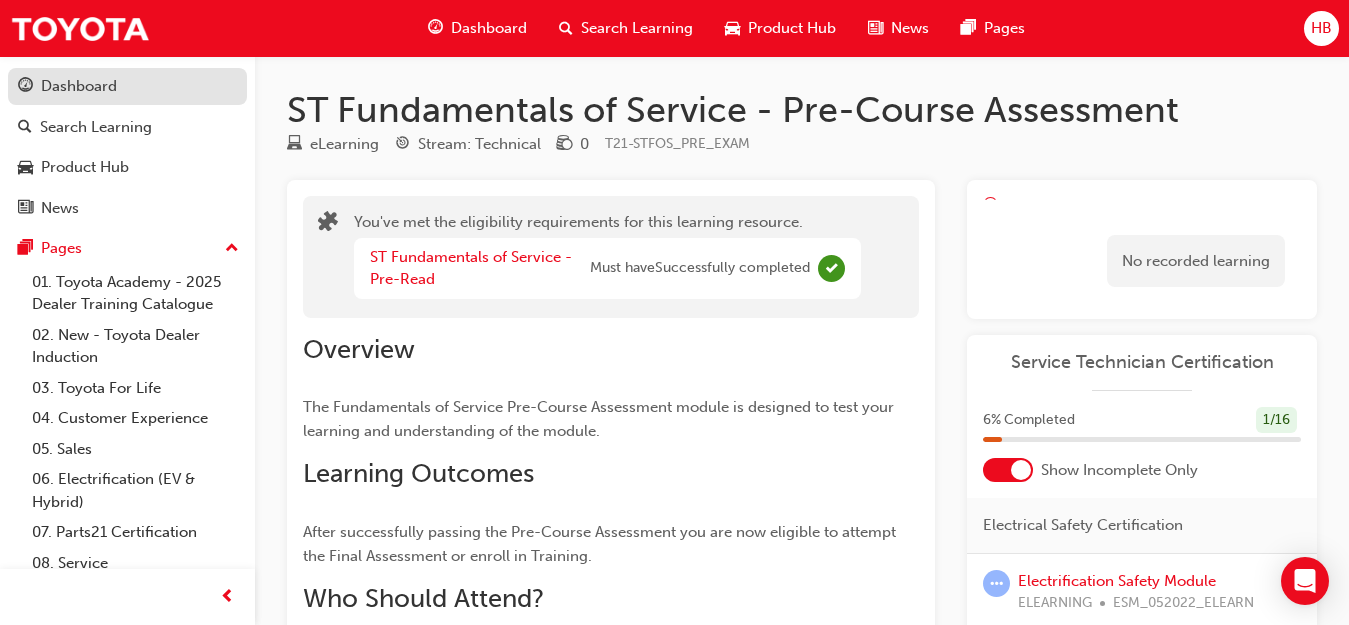 click on "Dashboard" at bounding box center (79, 86) 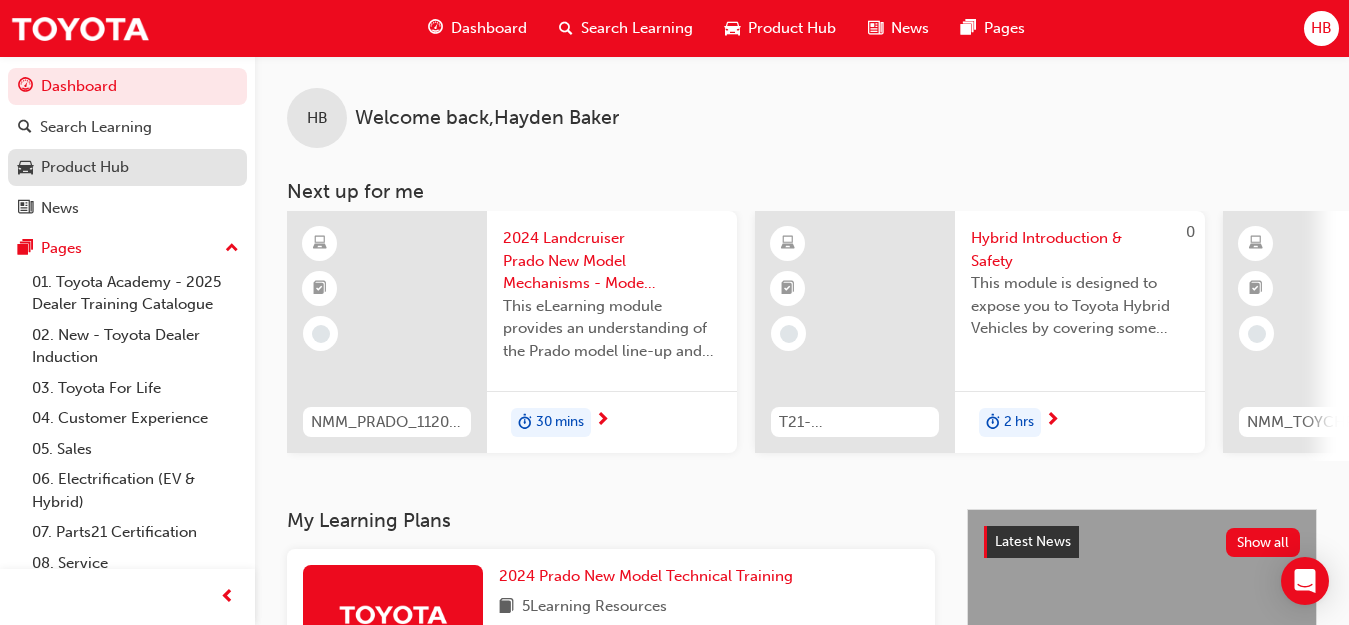 click on "Product Hub" at bounding box center (85, 167) 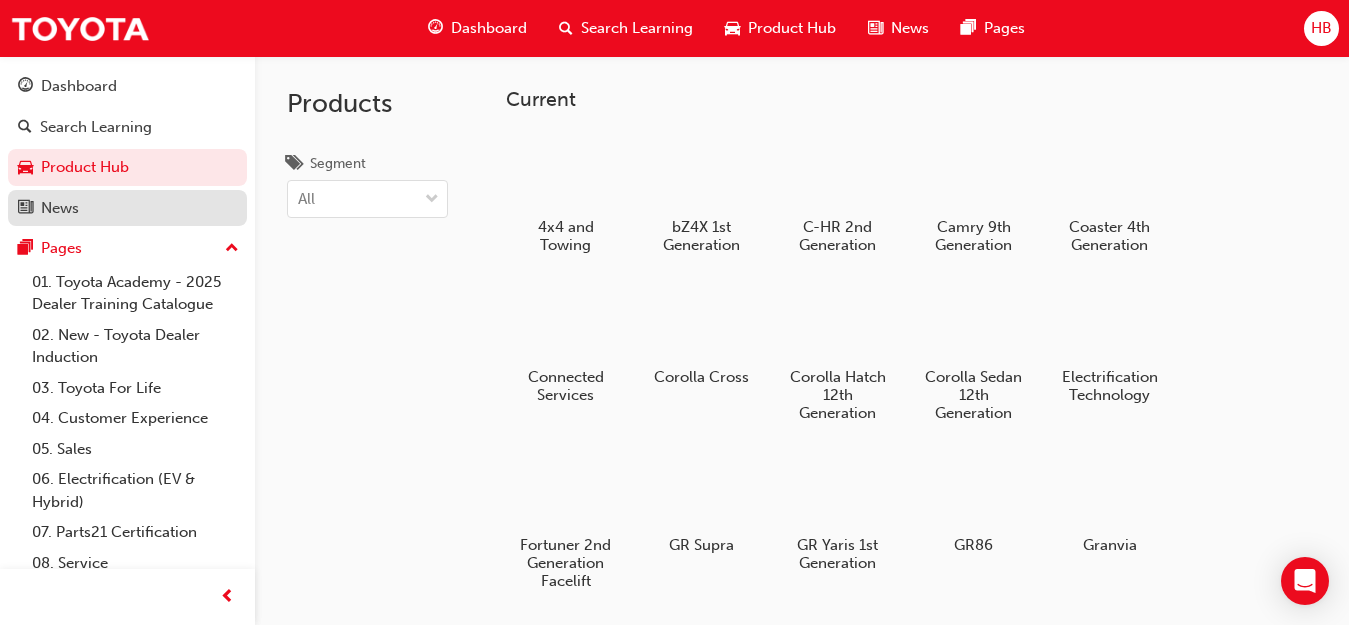 click on "News" at bounding box center [127, 208] 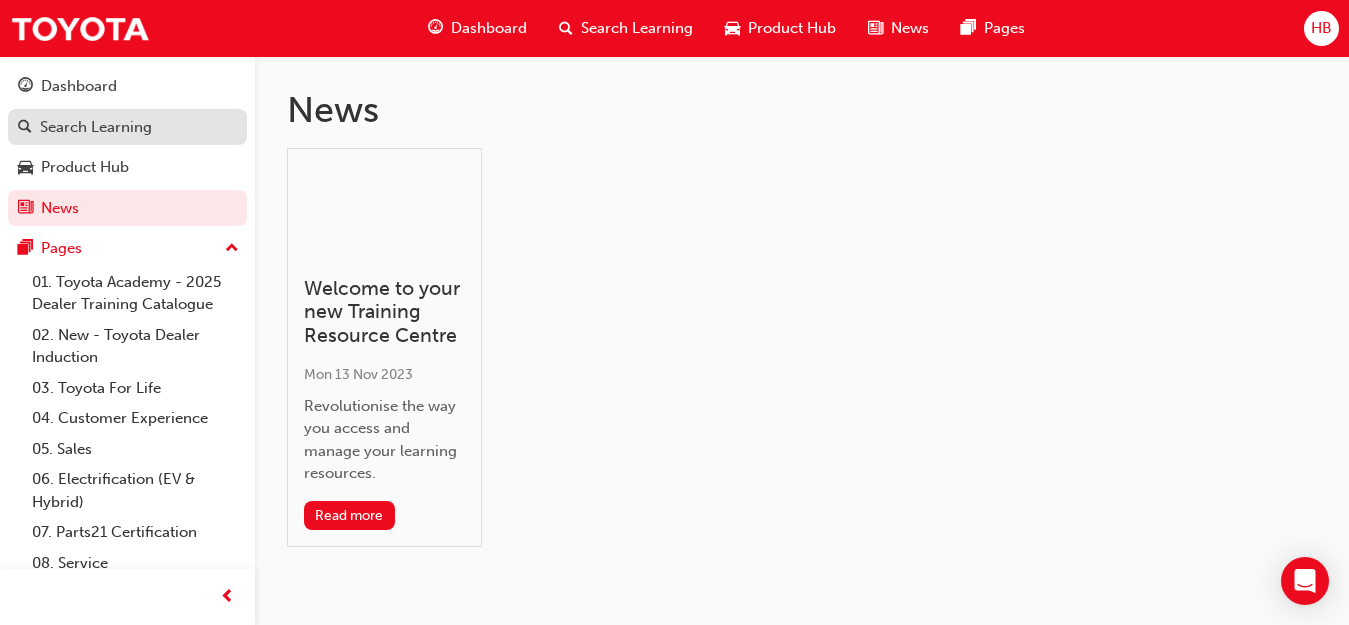 click on "Search Learning" at bounding box center [127, 127] 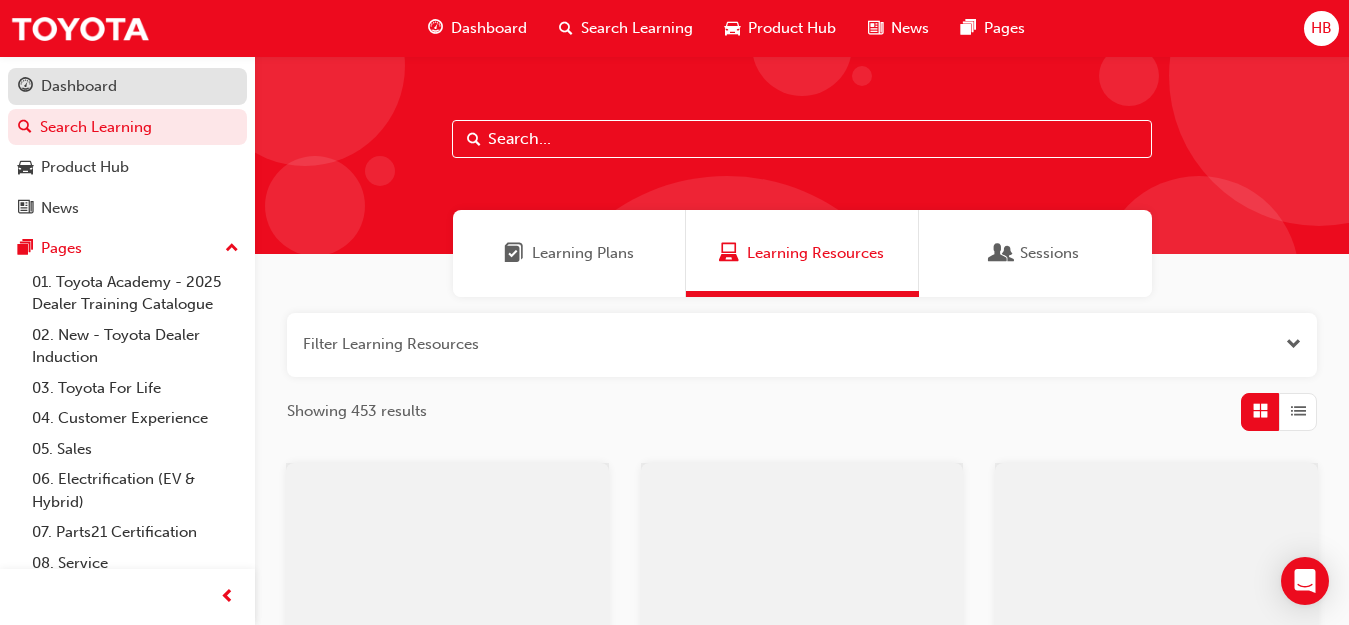 click on "Dashboard" at bounding box center [79, 86] 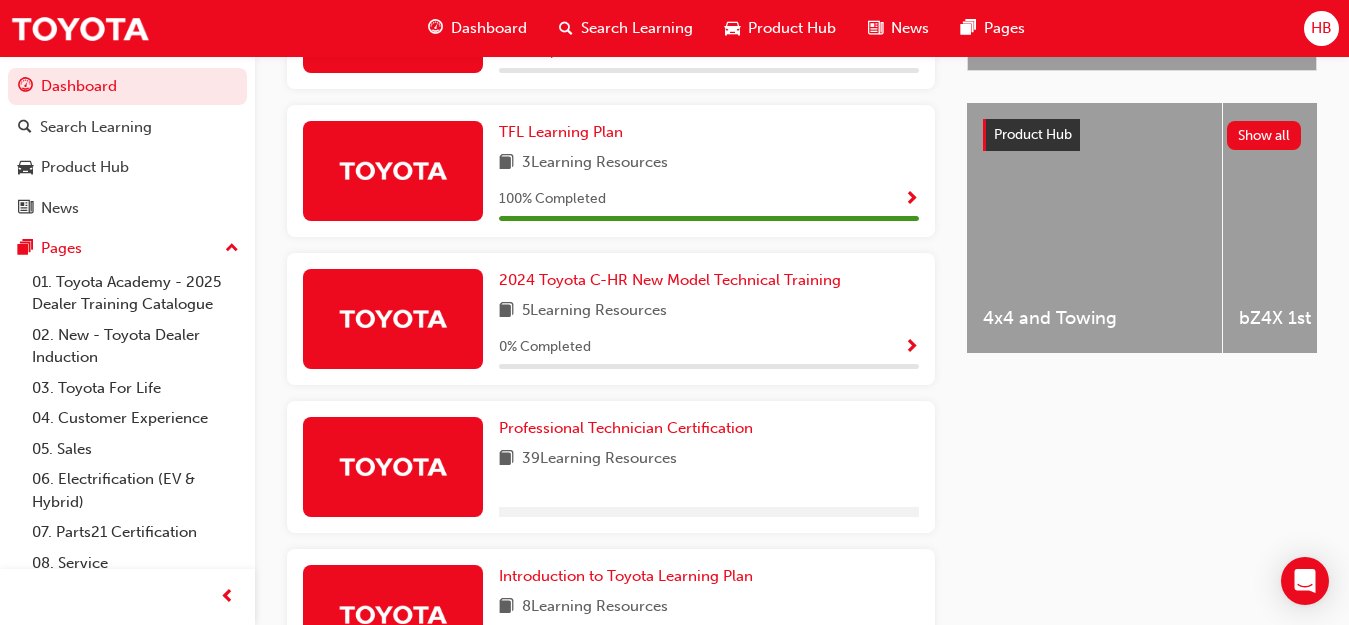 scroll, scrollTop: 1050, scrollLeft: 0, axis: vertical 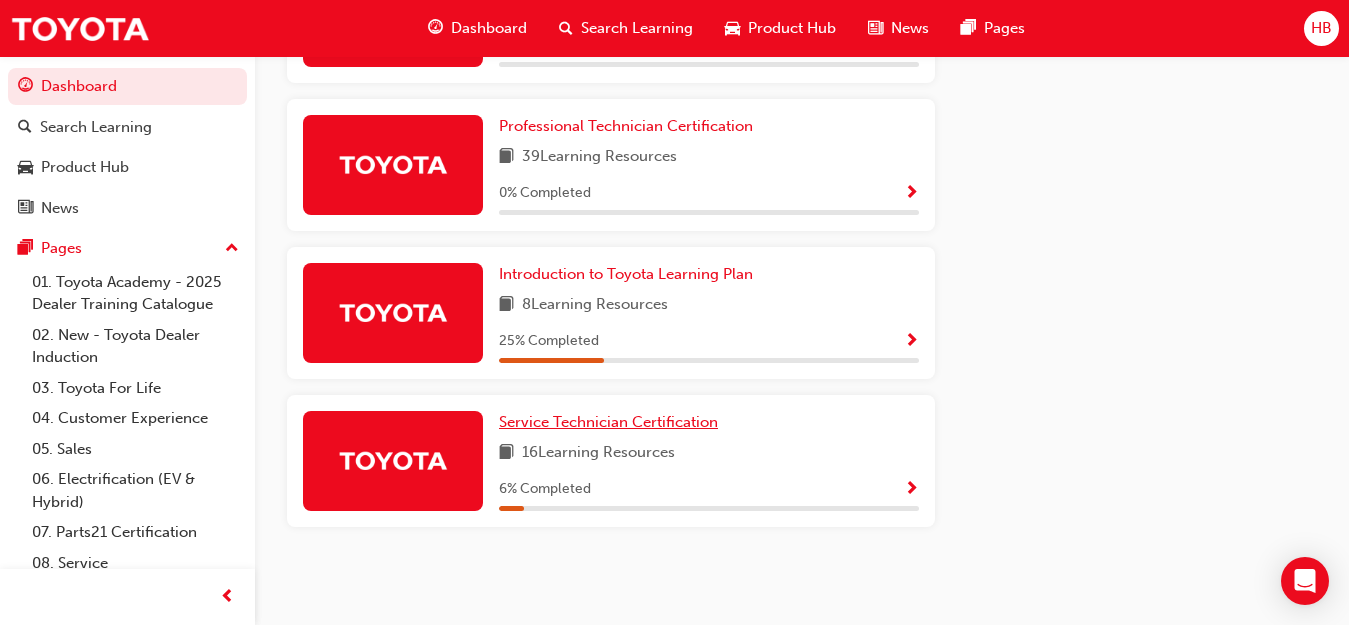 click on "Service Technician Certification" at bounding box center [608, 422] 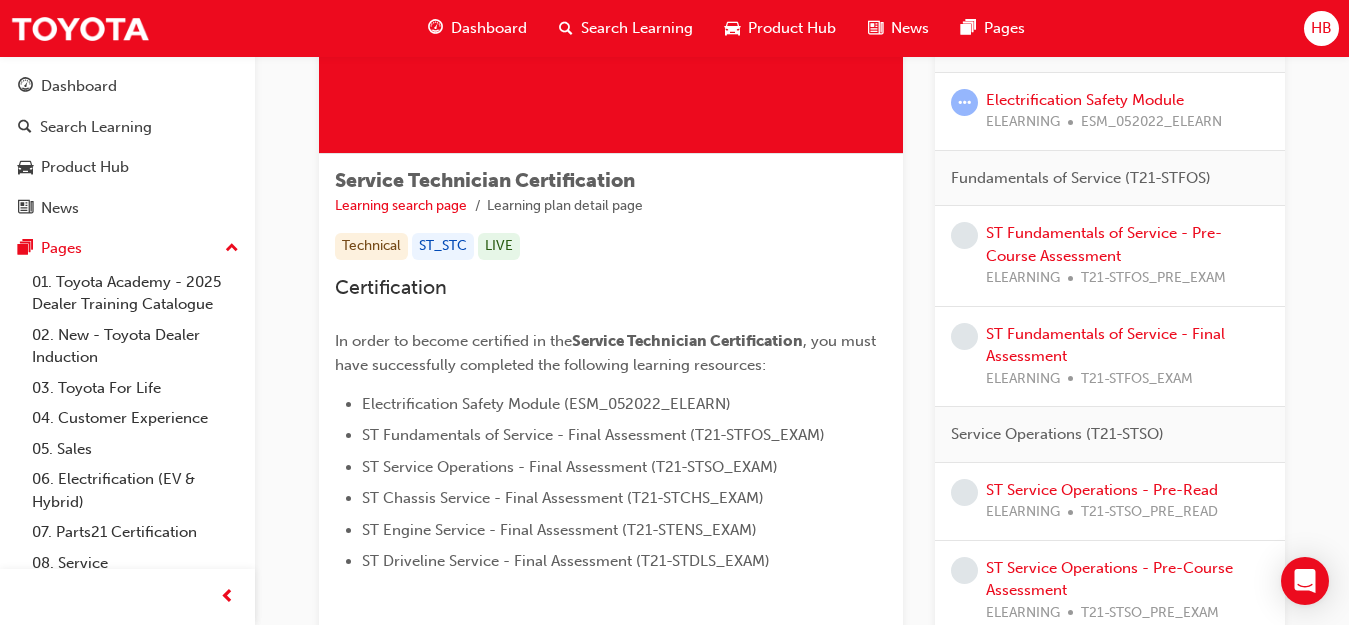 scroll, scrollTop: 300, scrollLeft: 0, axis: vertical 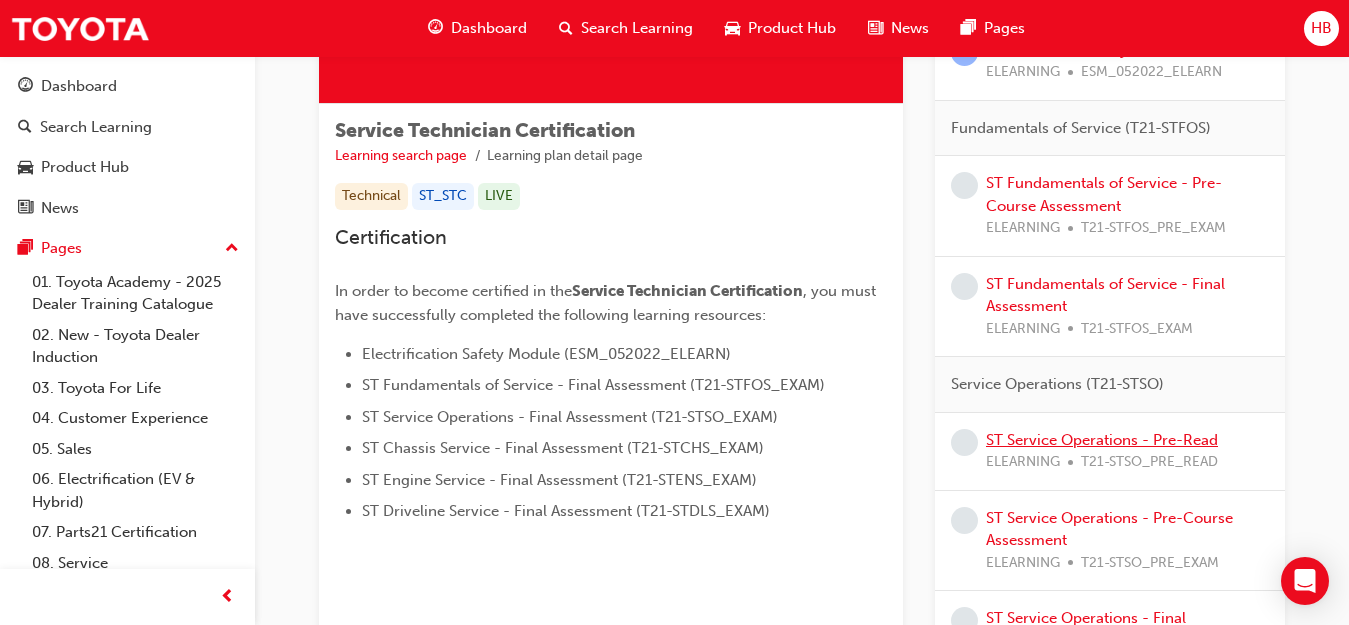 click on "ST Service Operations - Pre-Read" at bounding box center (1102, 440) 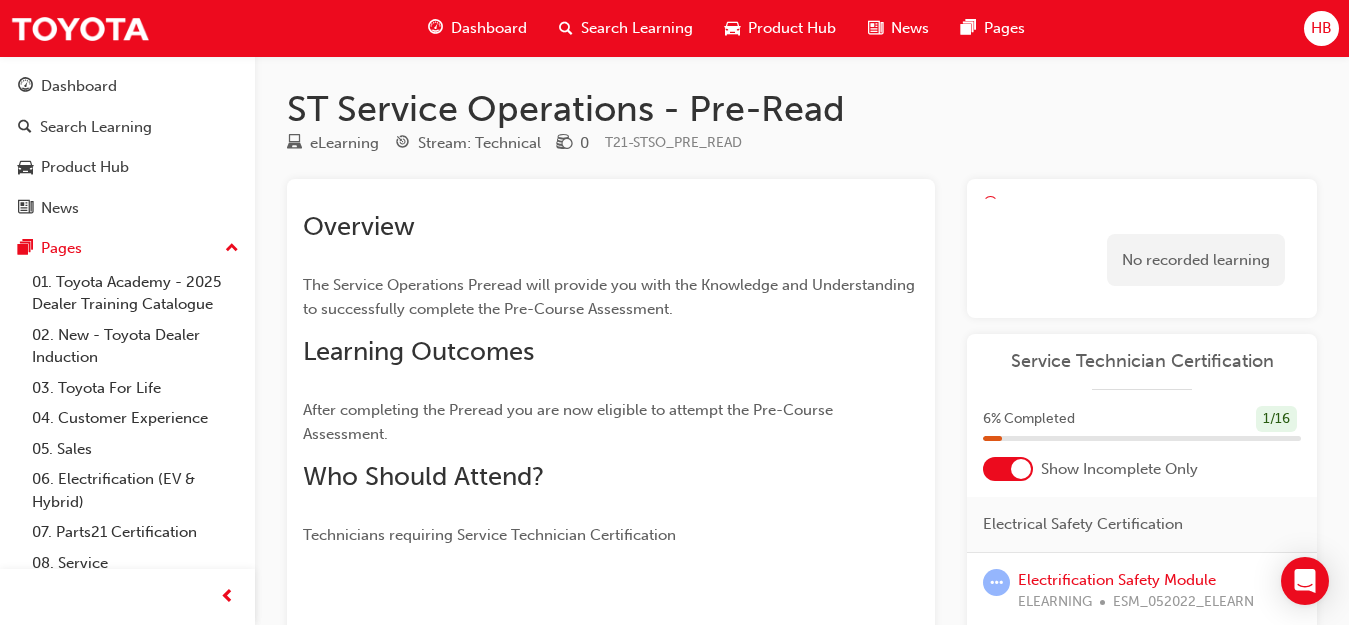 scroll, scrollTop: 0, scrollLeft: 0, axis: both 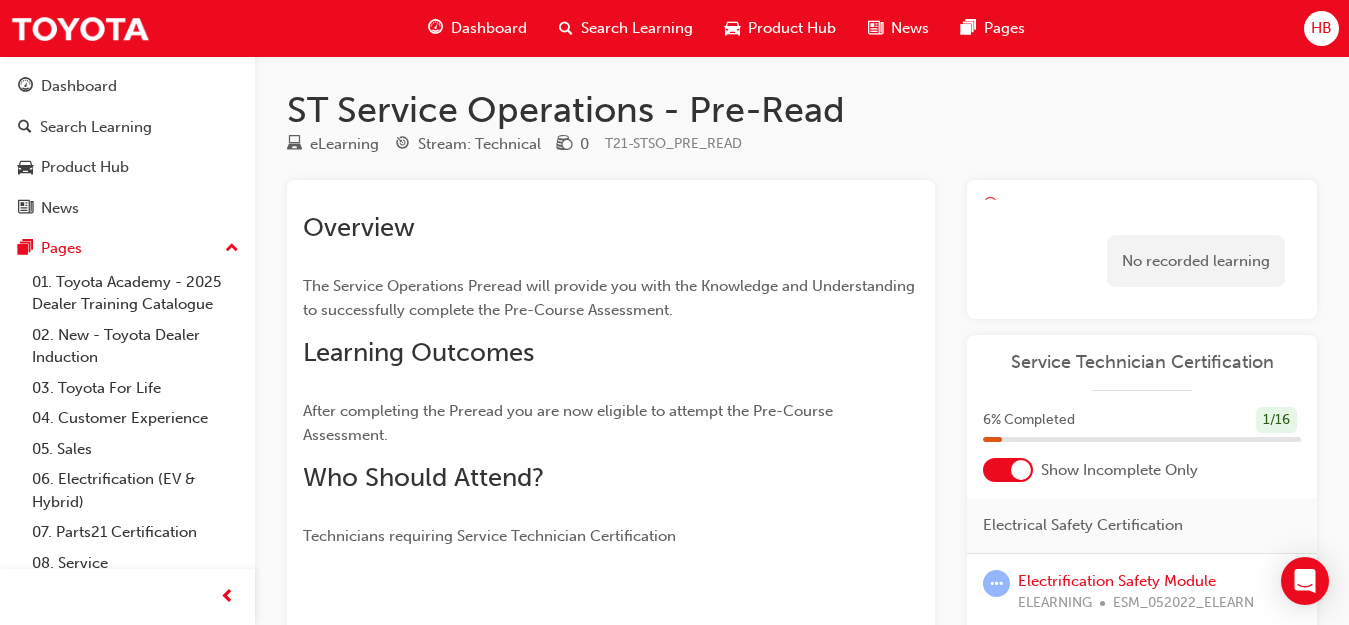 click on "HB" at bounding box center [1321, 28] 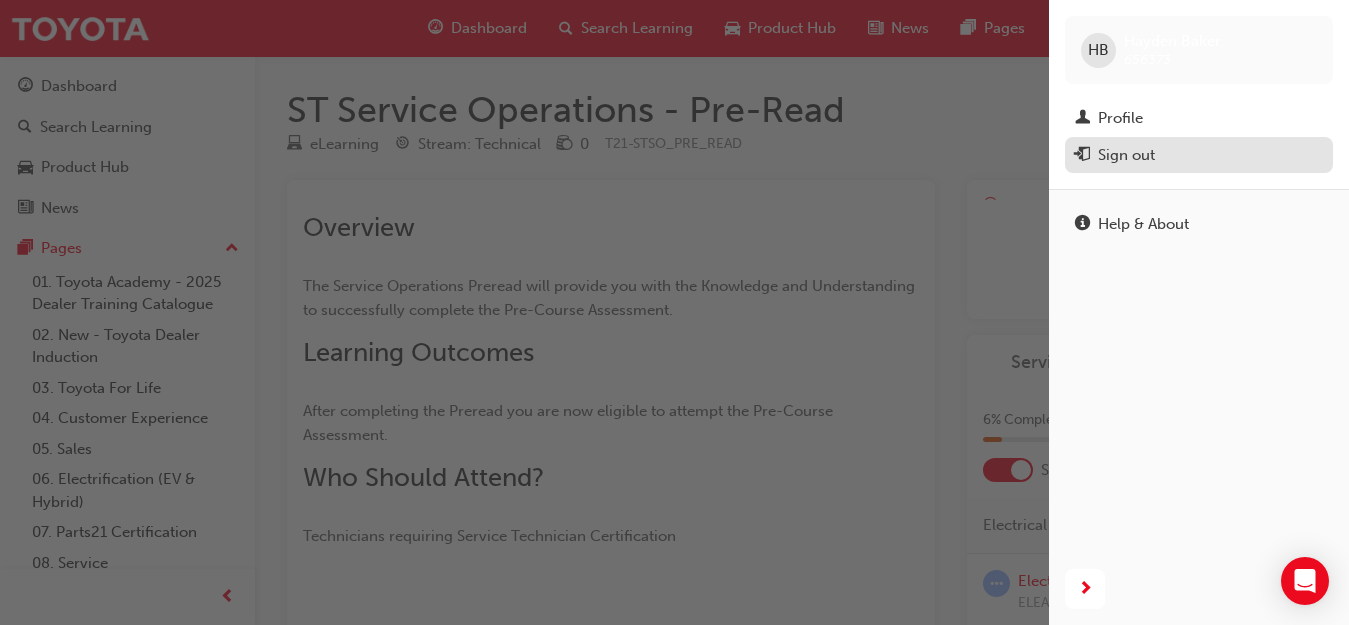 click on "Sign out" at bounding box center (1199, 155) 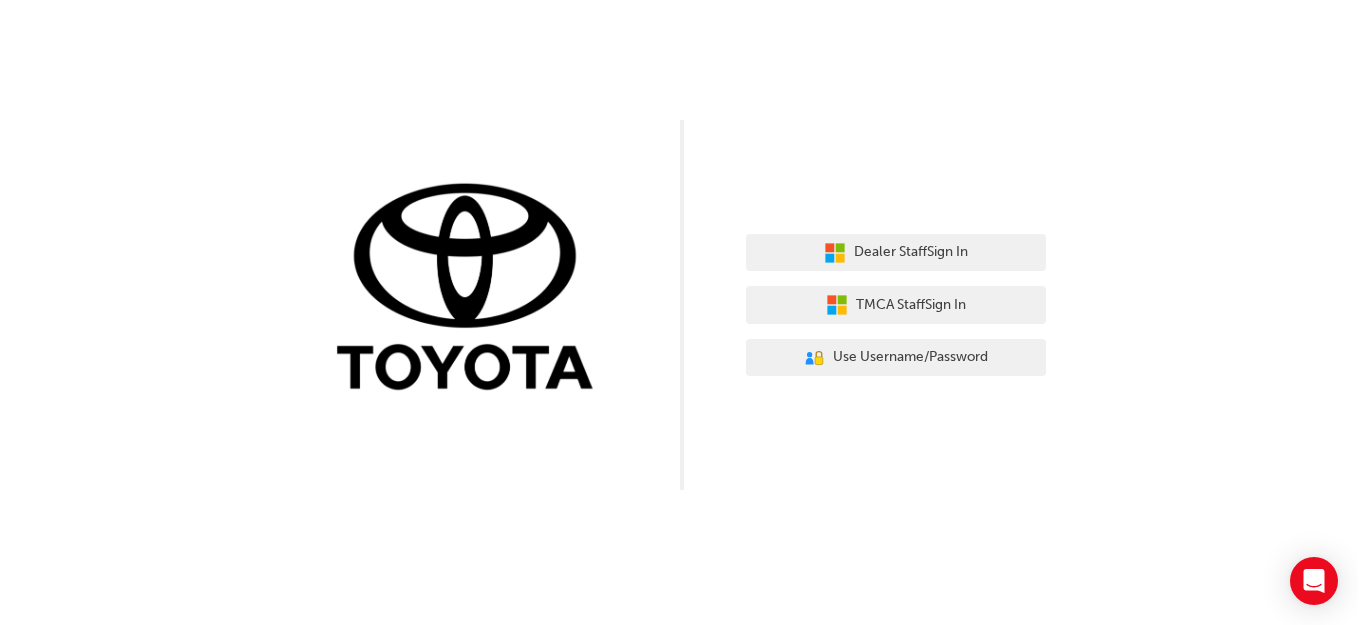 scroll, scrollTop: 0, scrollLeft: 0, axis: both 